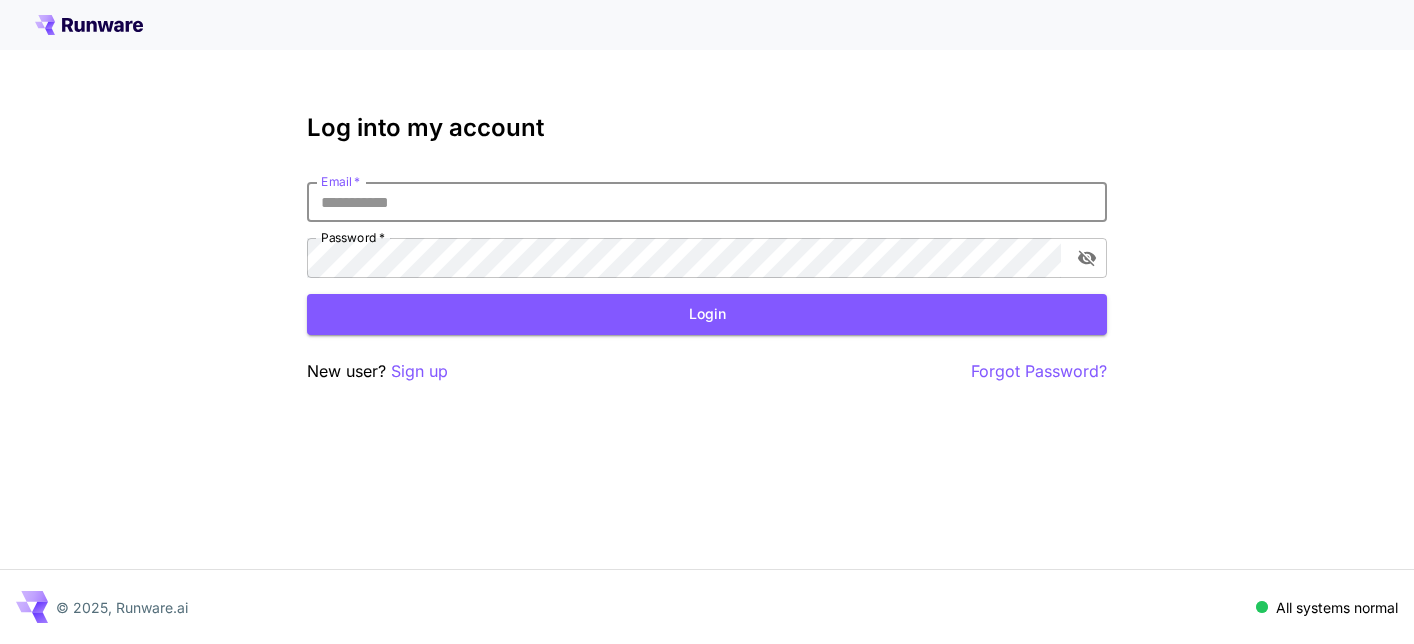 scroll, scrollTop: 0, scrollLeft: 0, axis: both 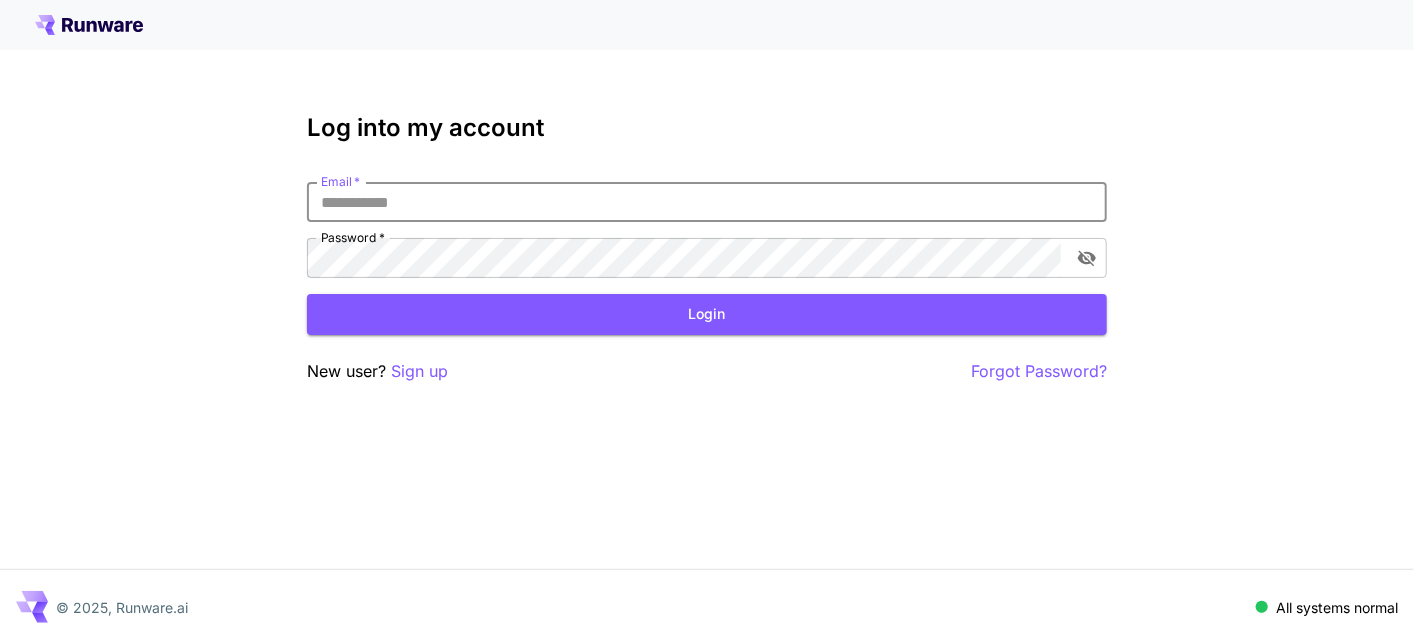 click on "Email   *" at bounding box center [707, 202] 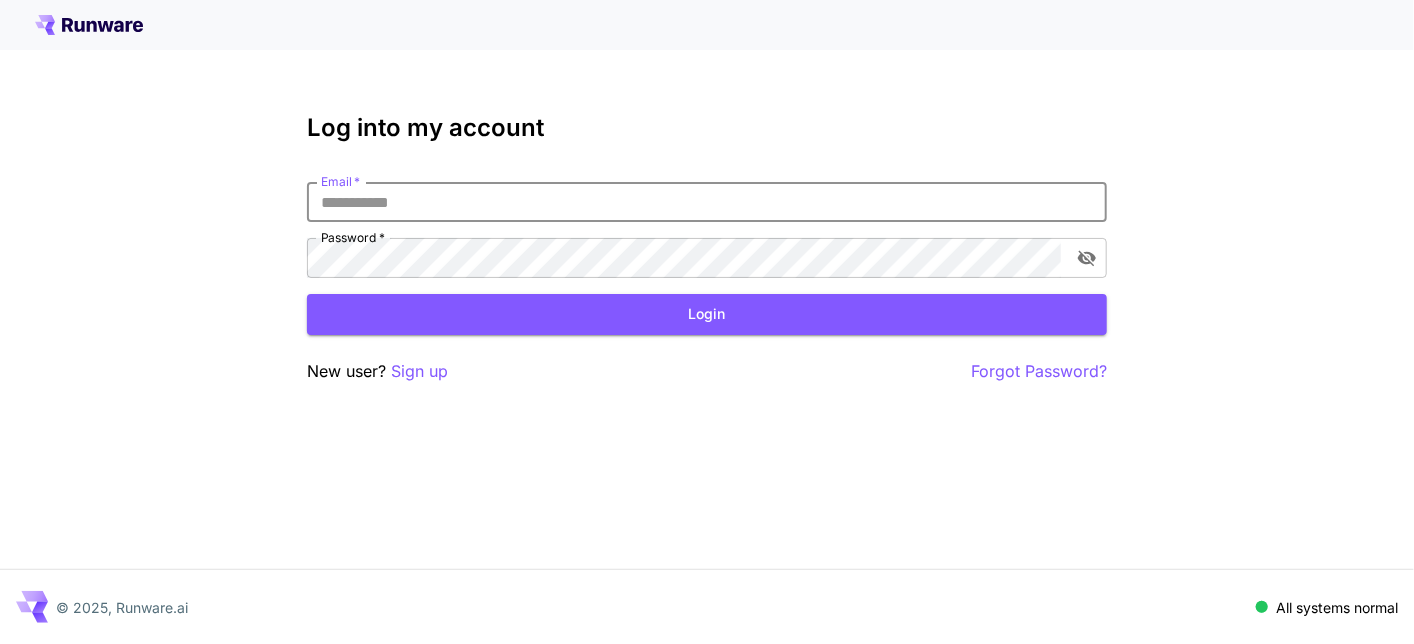 click on "Email   *" at bounding box center (707, 202) 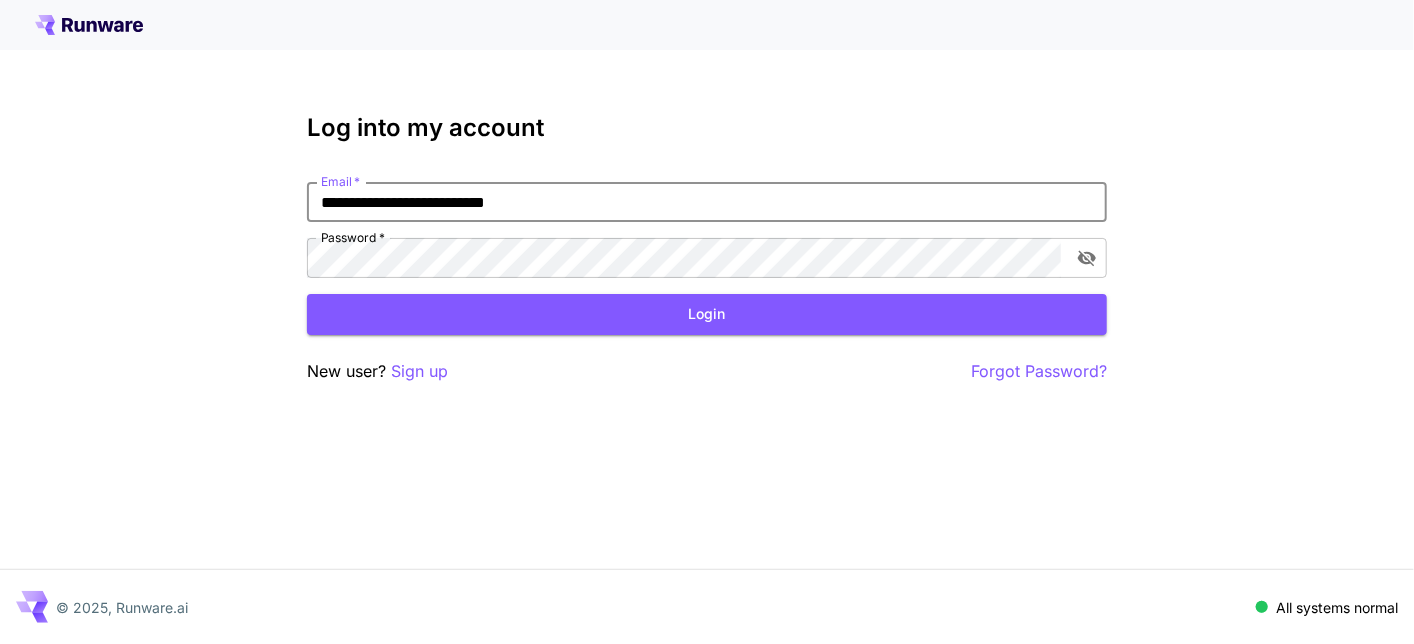 drag, startPoint x: 442, startPoint y: 199, endPoint x: -29, endPoint y: 257, distance: 474.55768 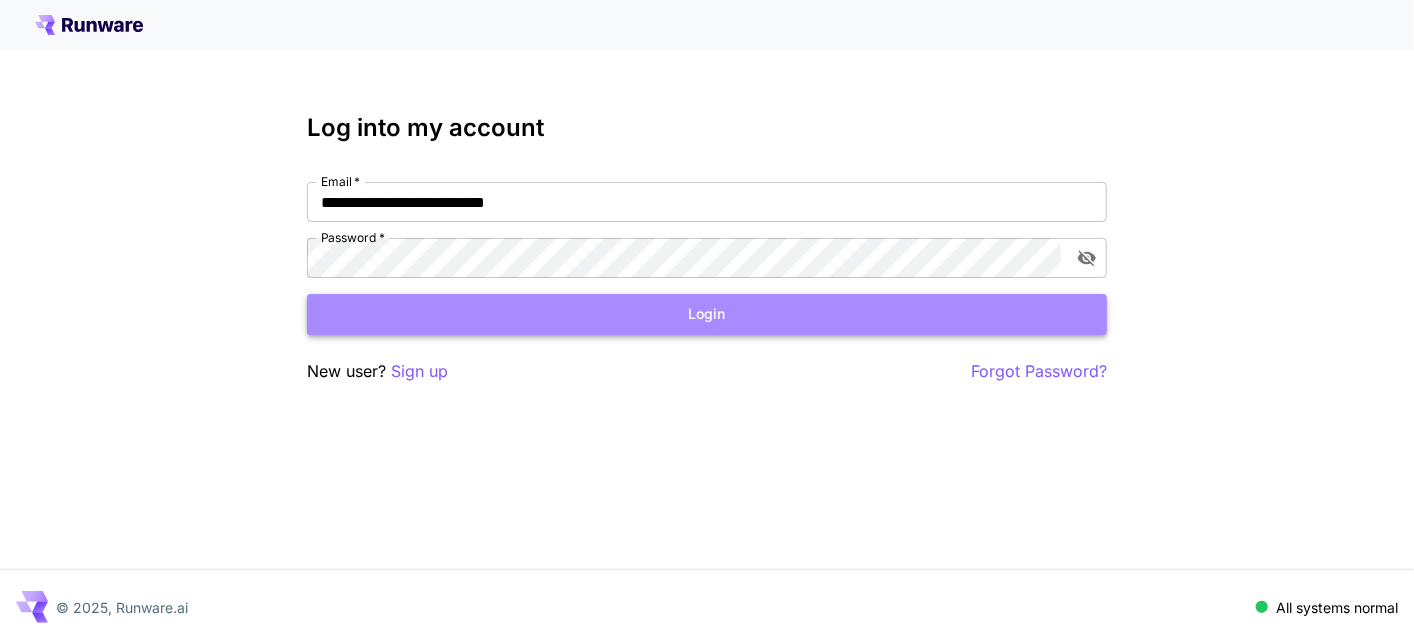 click on "Login" at bounding box center [707, 314] 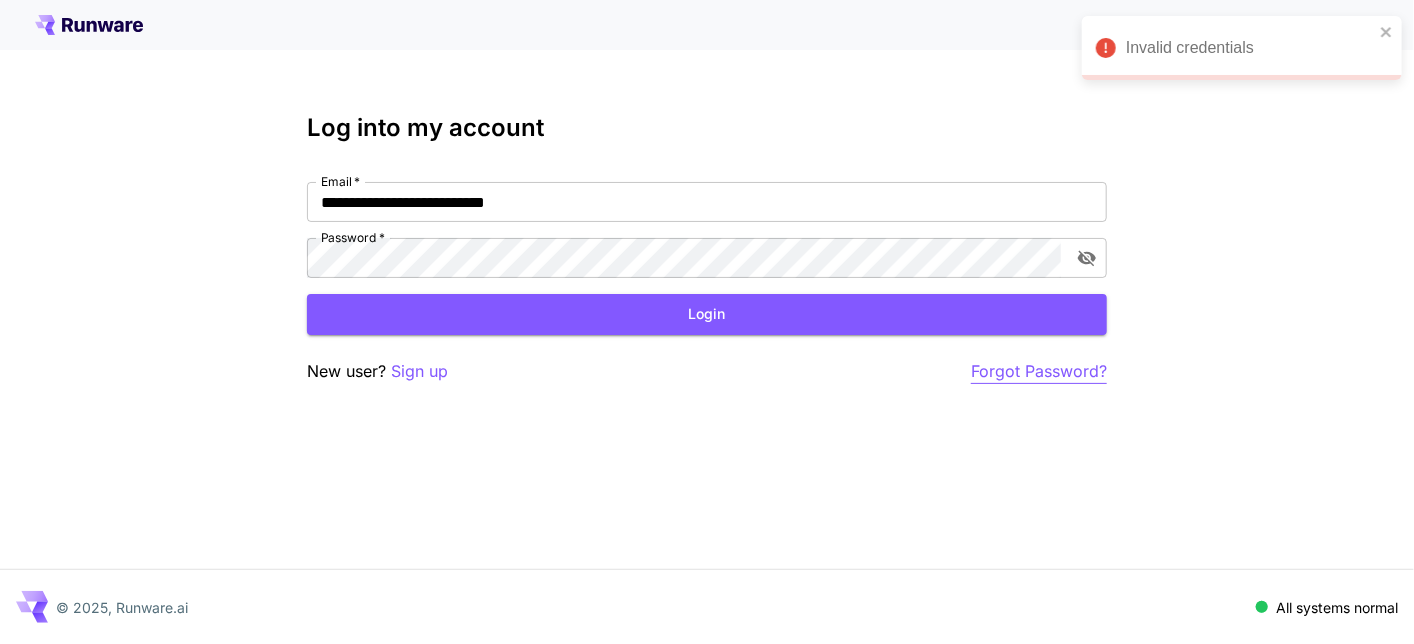 click on "Forgot Password?" at bounding box center (1039, 371) 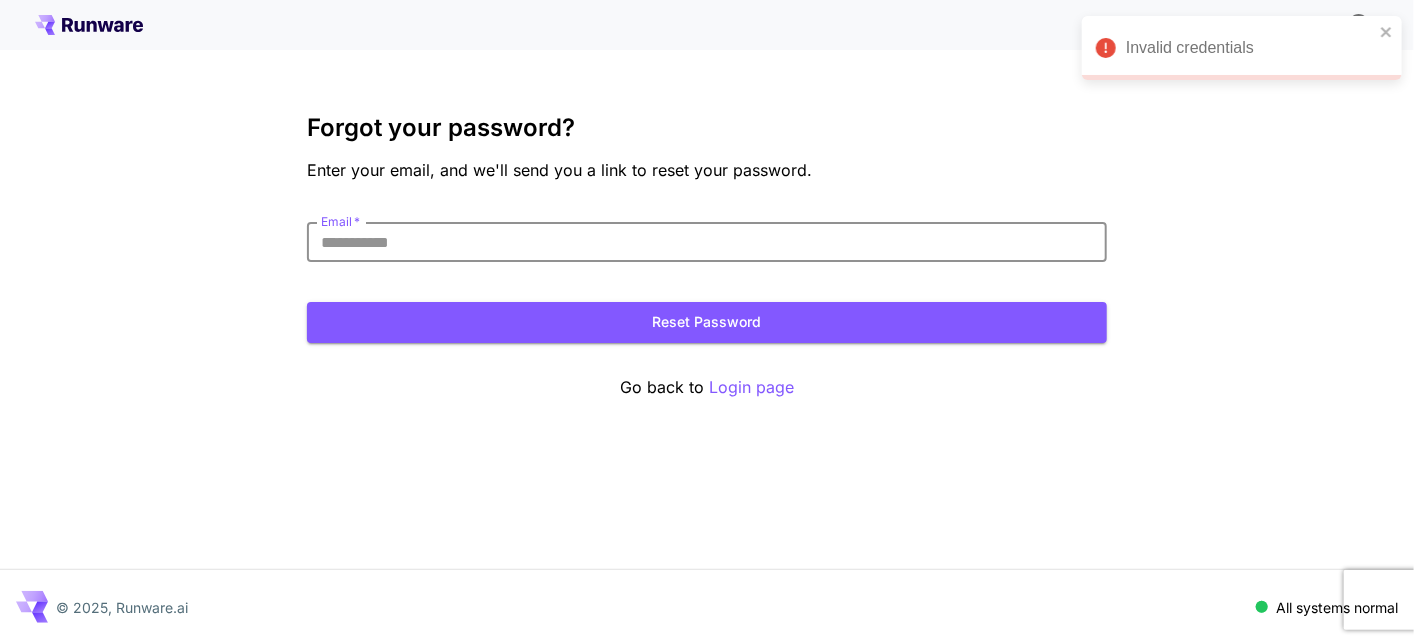 drag, startPoint x: 467, startPoint y: 249, endPoint x: 456, endPoint y: 250, distance: 11.045361 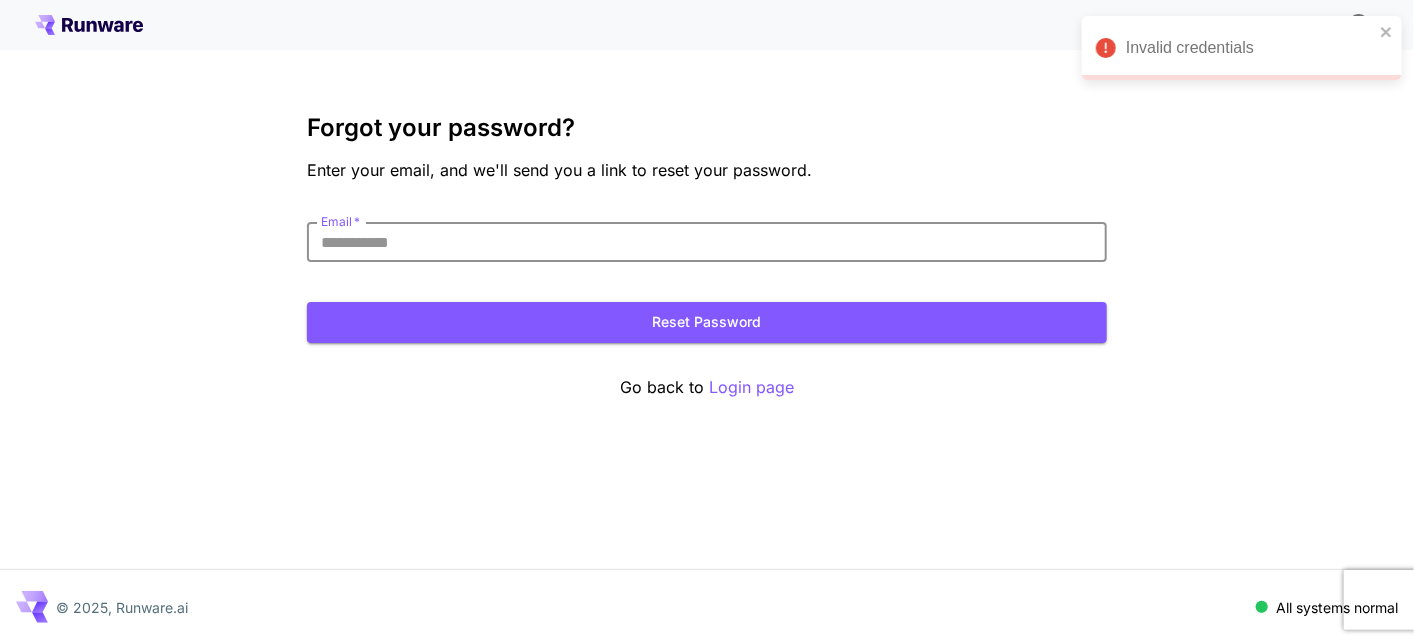 click on "Email   *" at bounding box center (707, 242) 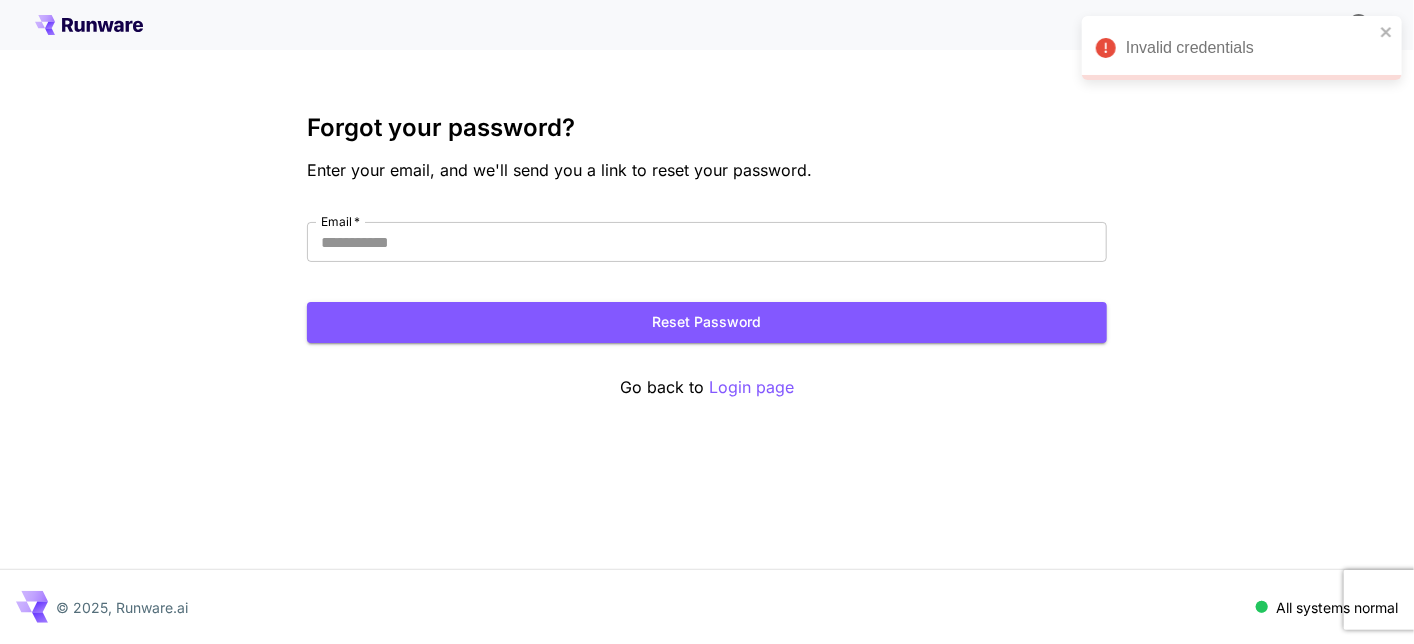 drag, startPoint x: 126, startPoint y: 293, endPoint x: 224, endPoint y: 303, distance: 98.50888 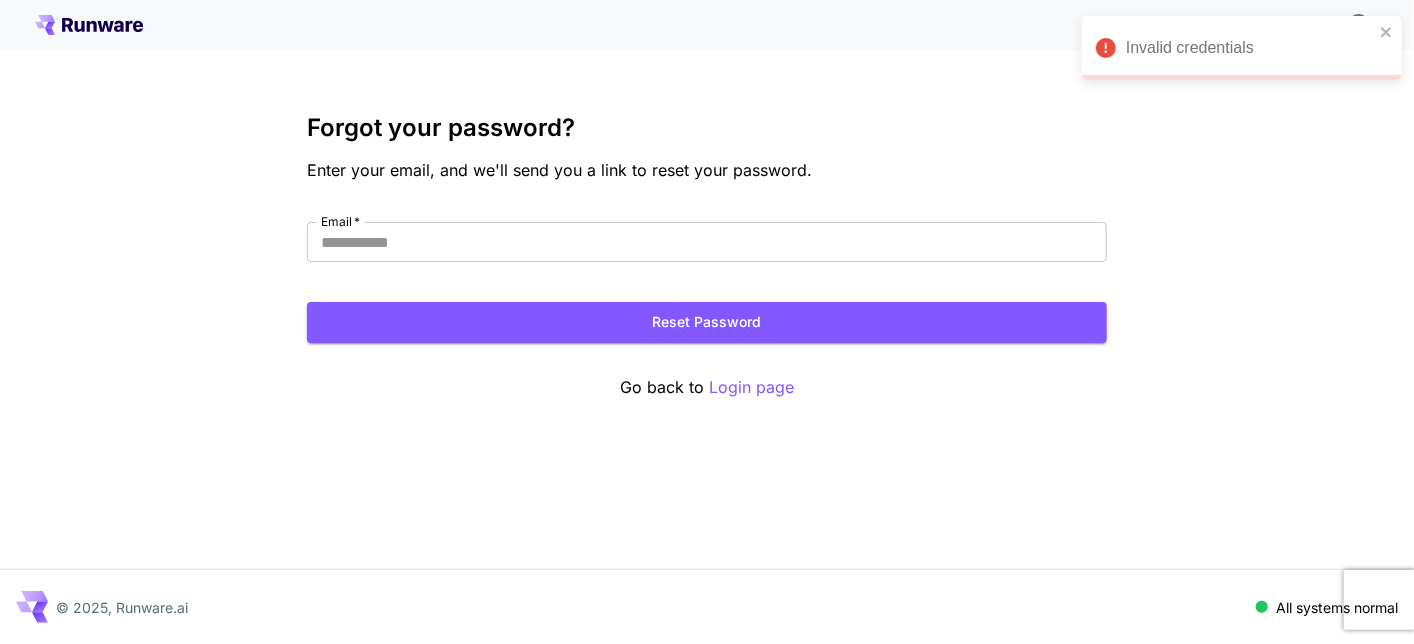 click on "Kick off with  ~1000 free images! 🎈 Forgot your password? Enter your email, and we'll send you a link to reset your password. Email   * [EMAIL] Reset Password Go back to   Login page © 2025, Runware.ai All systems normal" at bounding box center [707, 322] 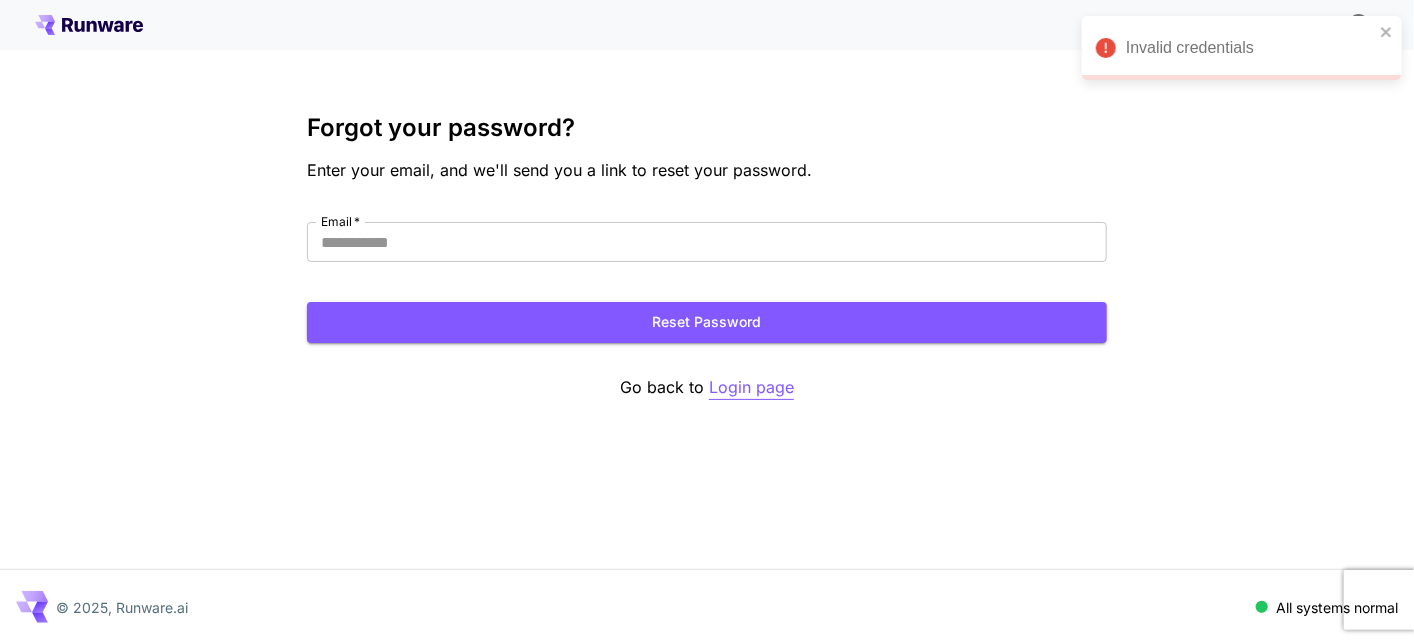 click on "Login page" at bounding box center (751, 387) 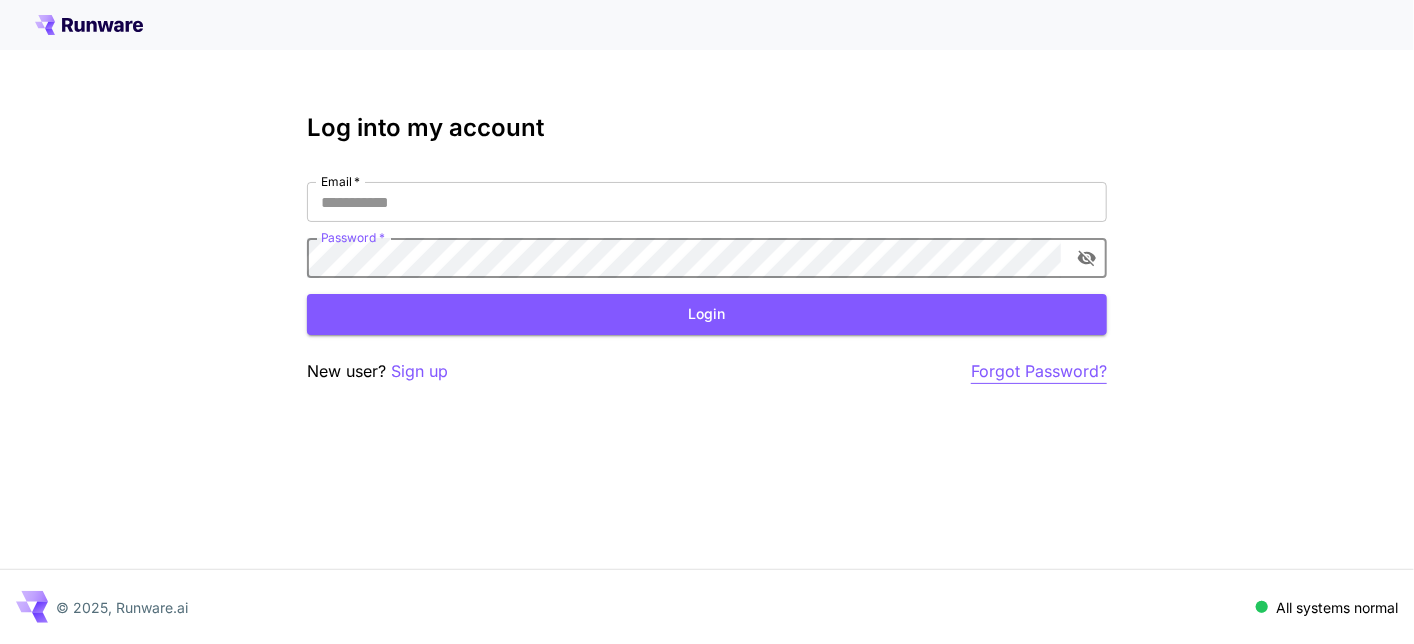 click on "Forgot Password?" at bounding box center (1039, 371) 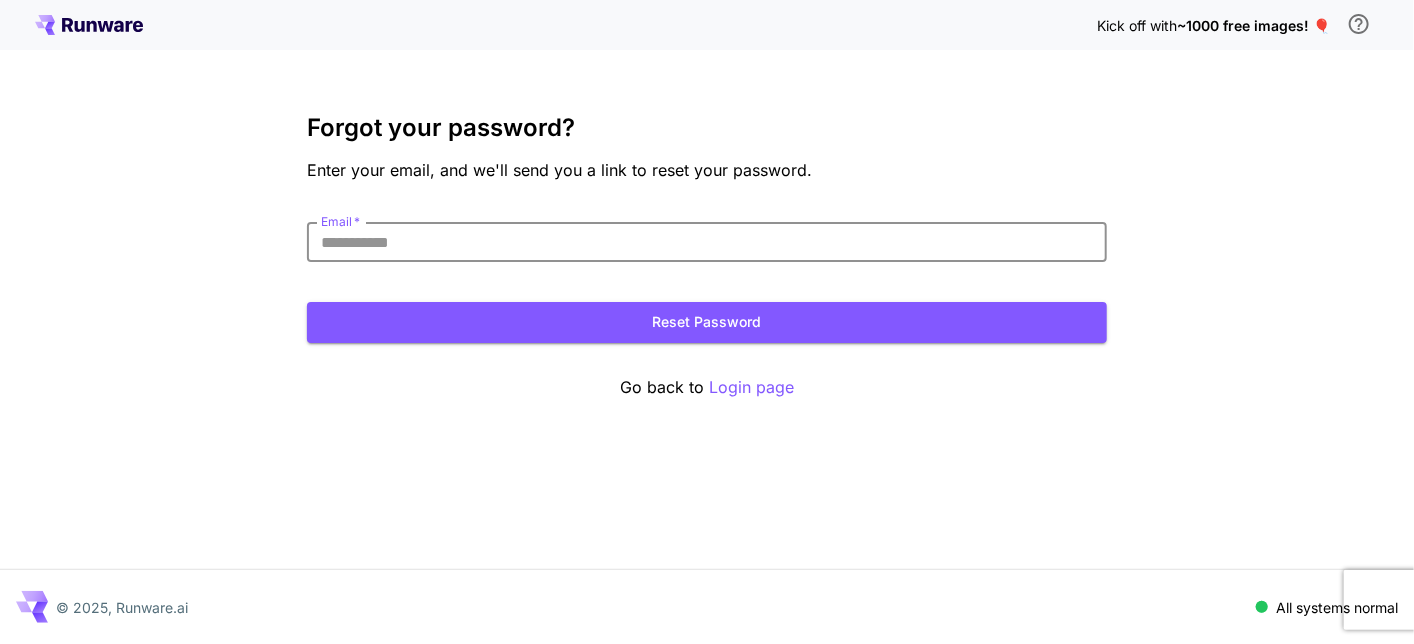click on "Email   *" at bounding box center (707, 242) 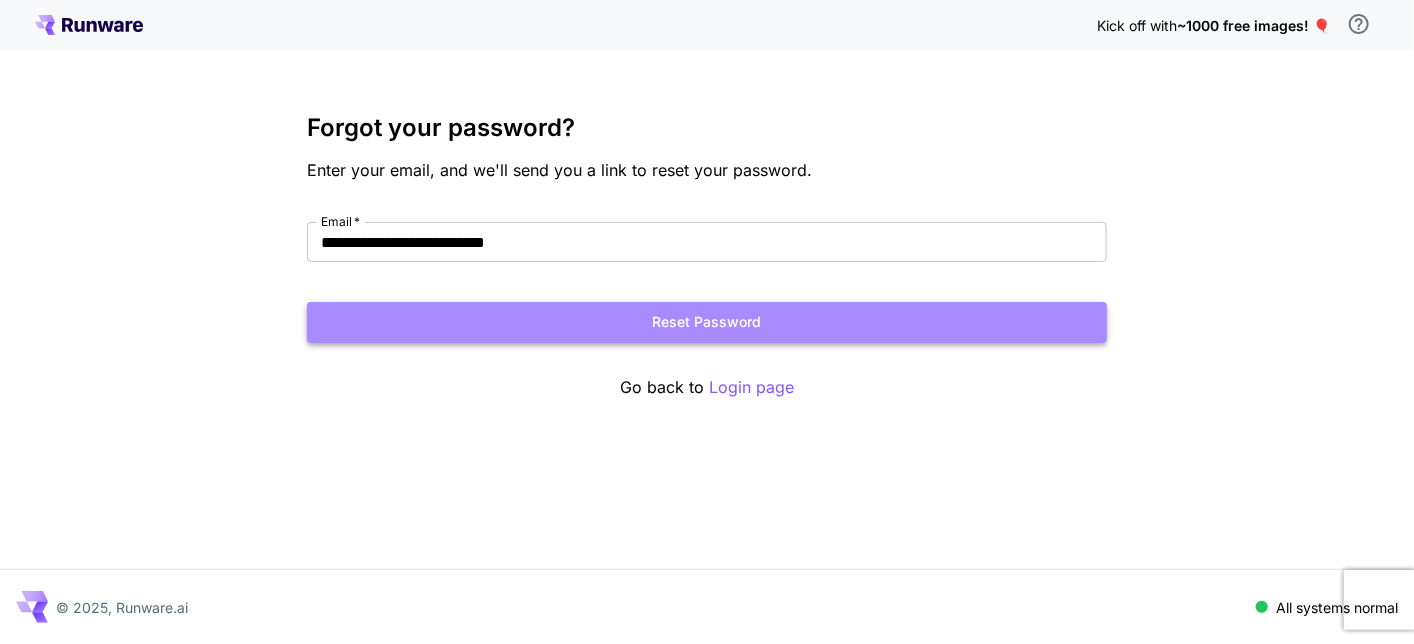 click on "Reset Password" at bounding box center (707, 322) 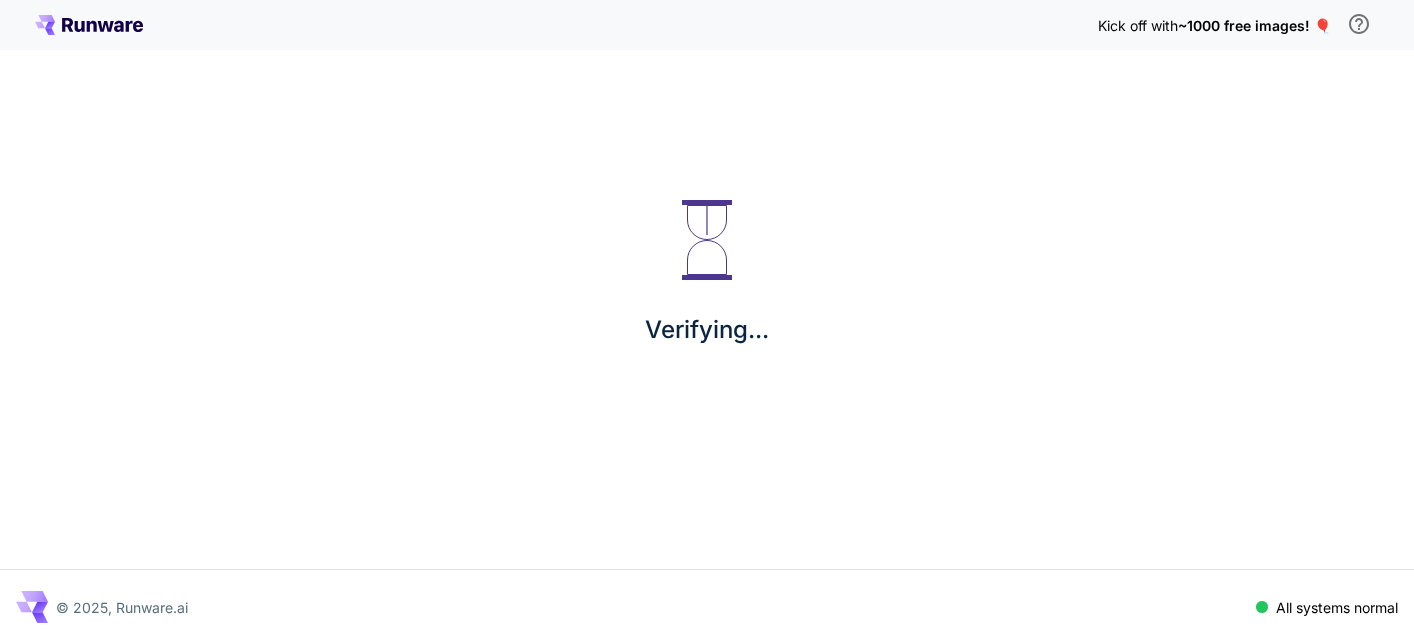 scroll, scrollTop: 0, scrollLeft: 0, axis: both 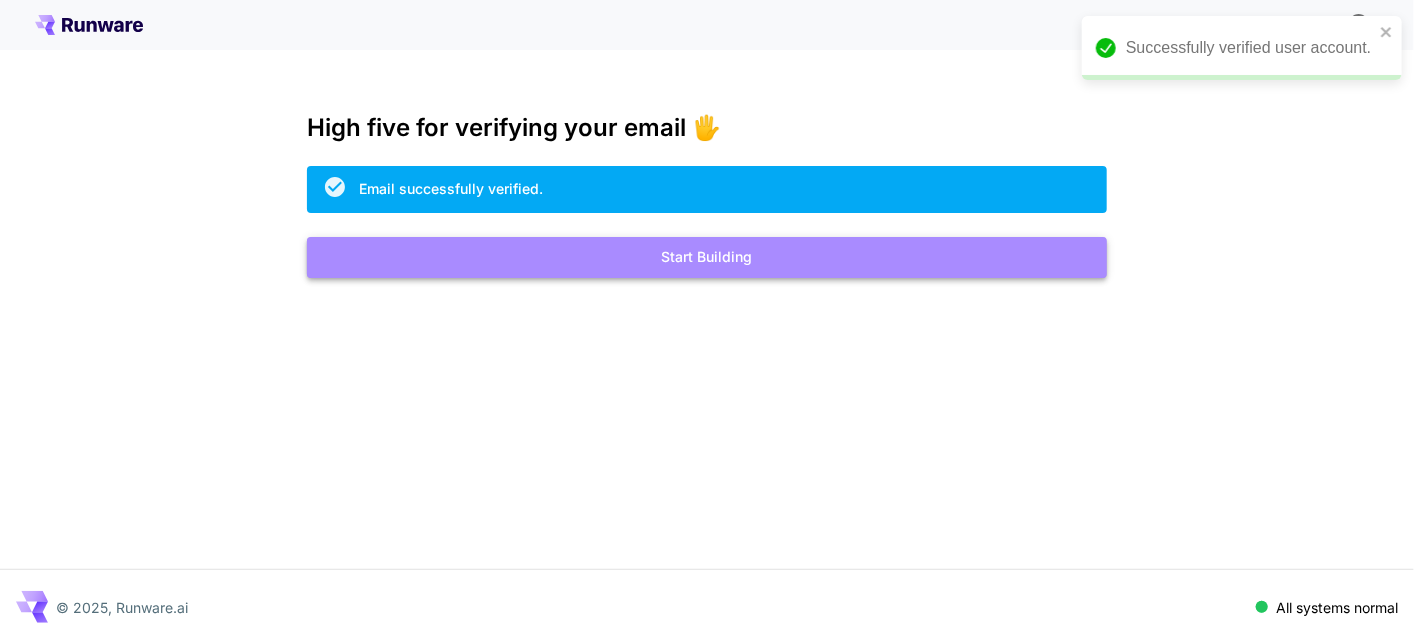 click on "Start Building" at bounding box center (707, 257) 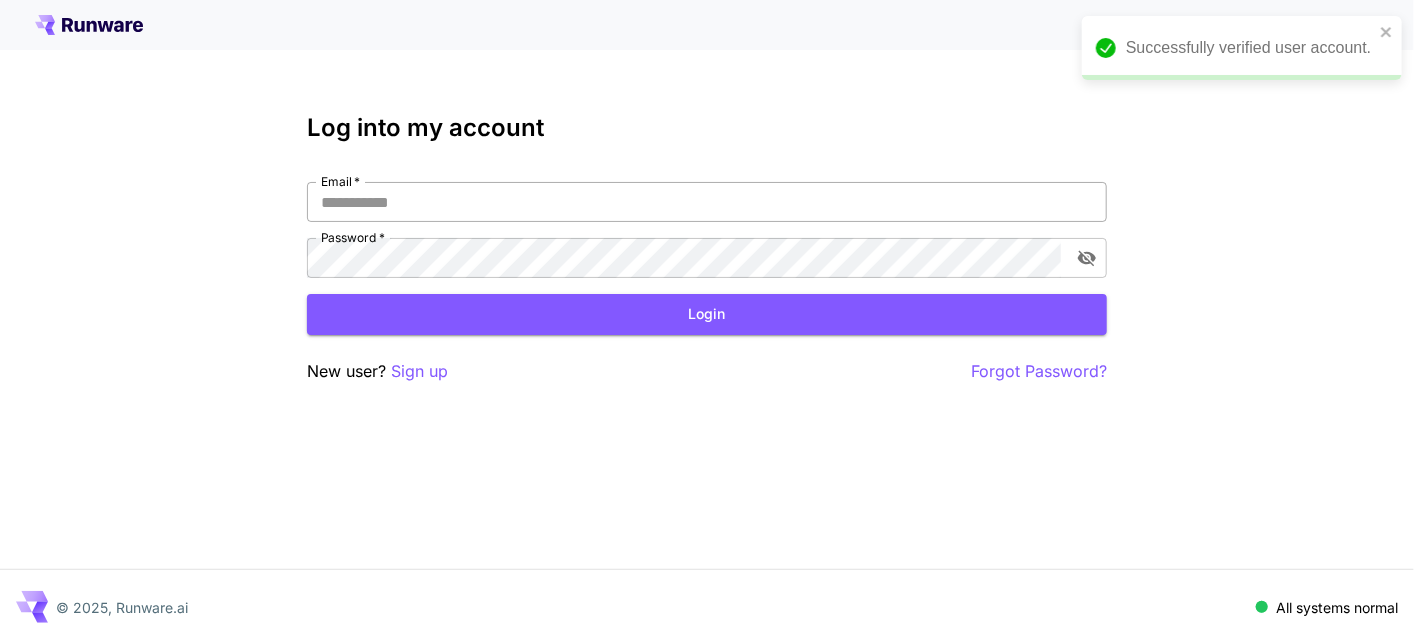 click on "Email   *" at bounding box center (707, 202) 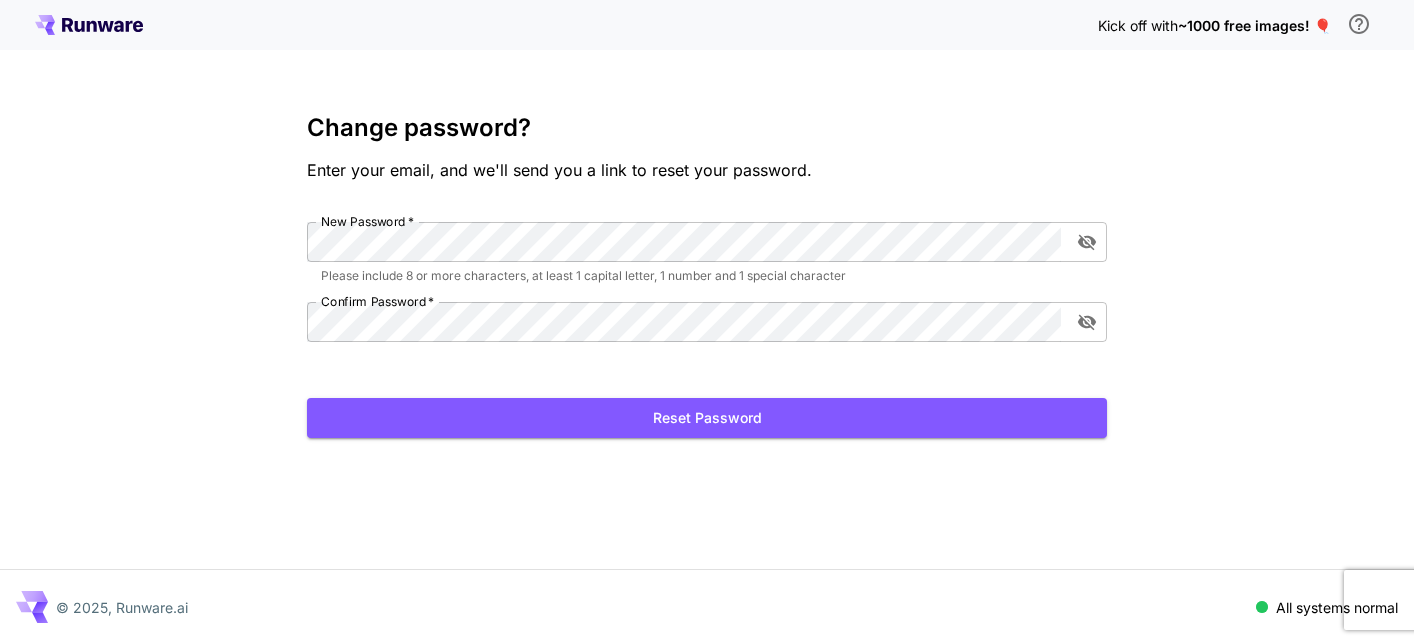 scroll, scrollTop: 0, scrollLeft: 0, axis: both 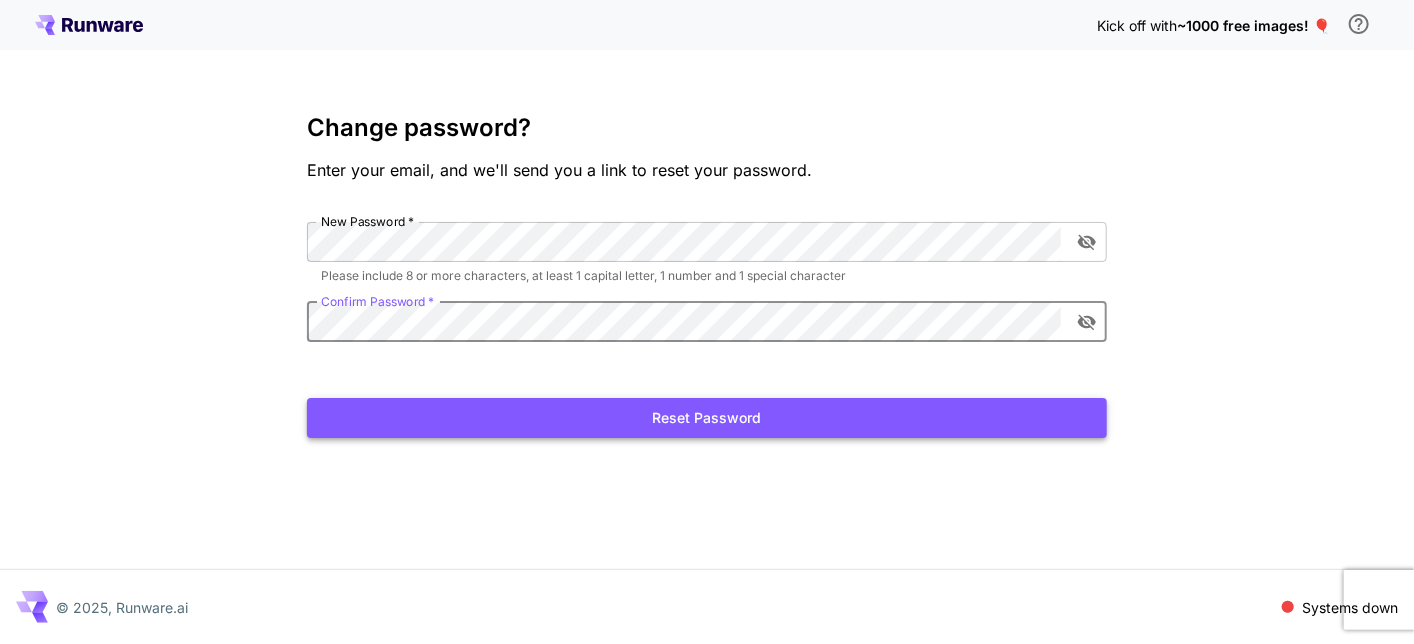 click on "Reset Password" at bounding box center (707, 418) 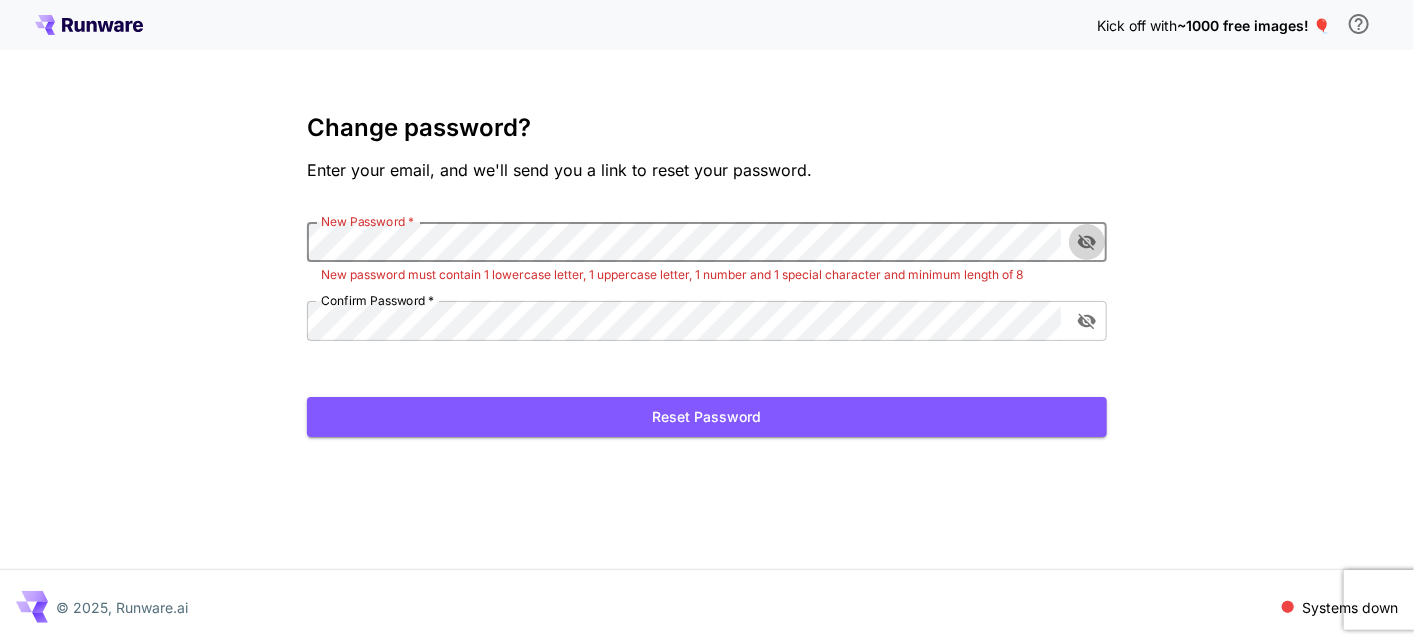 click 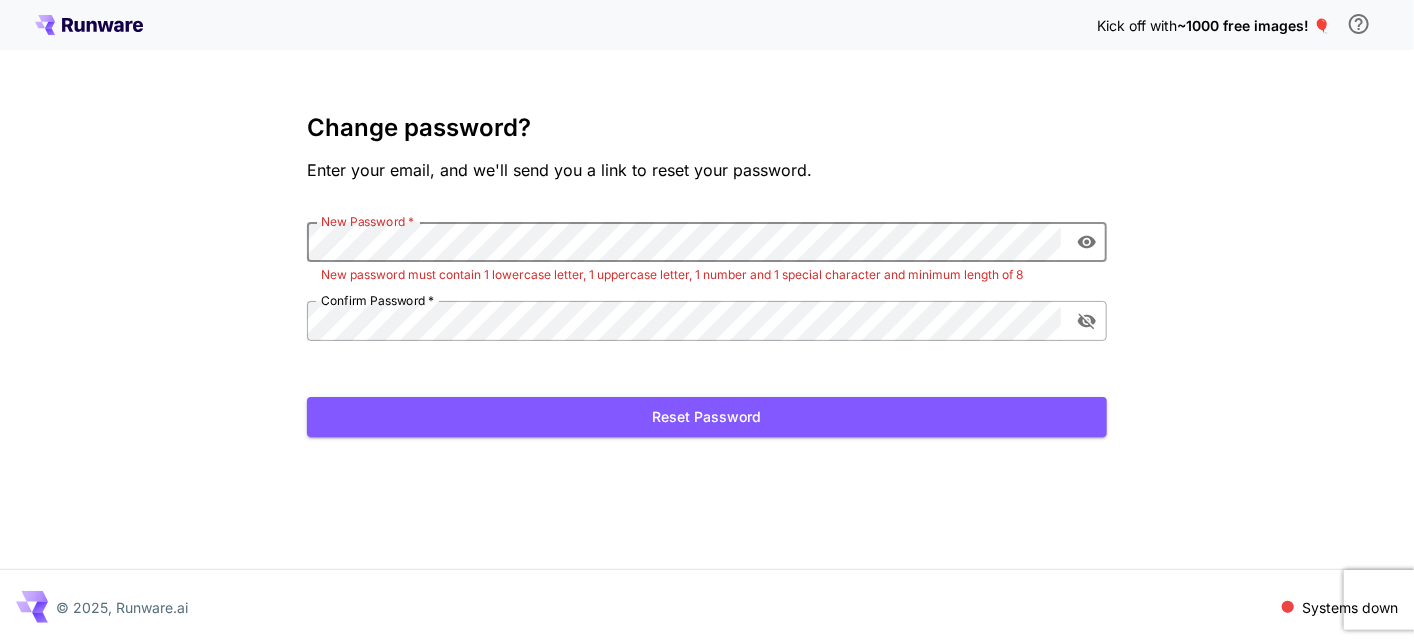 click at bounding box center (1087, 321) 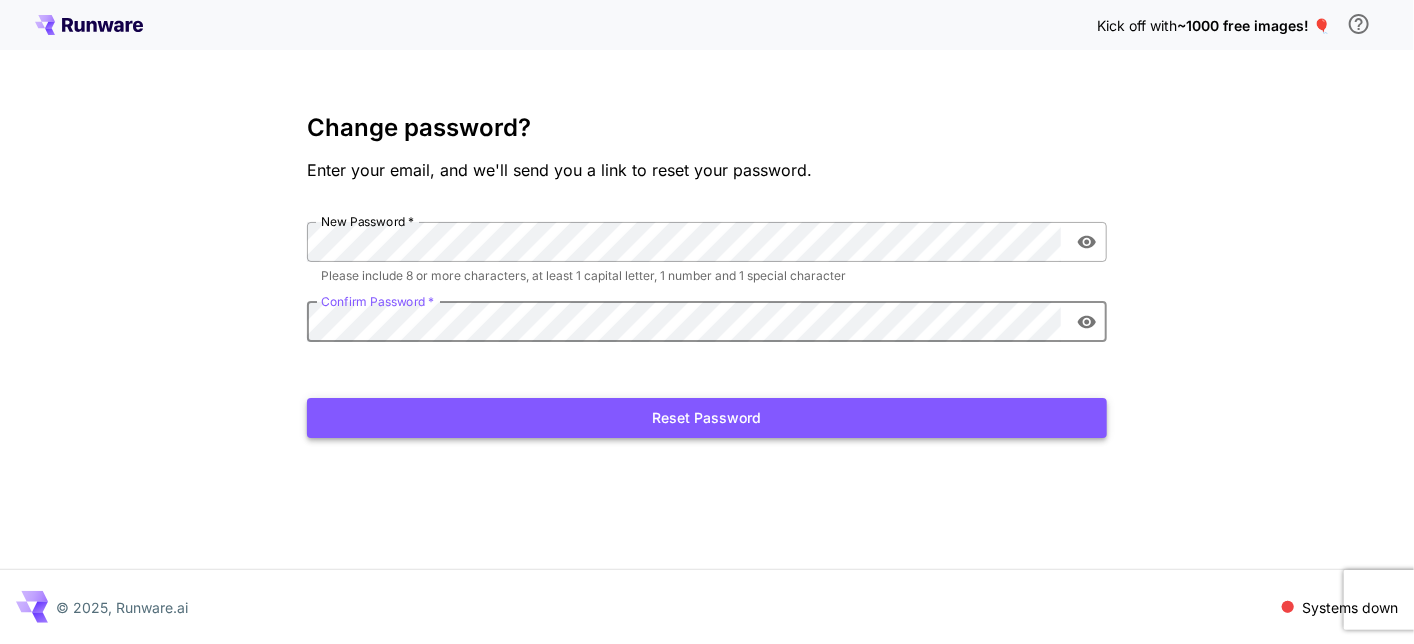 click on "Reset Password" at bounding box center [707, 418] 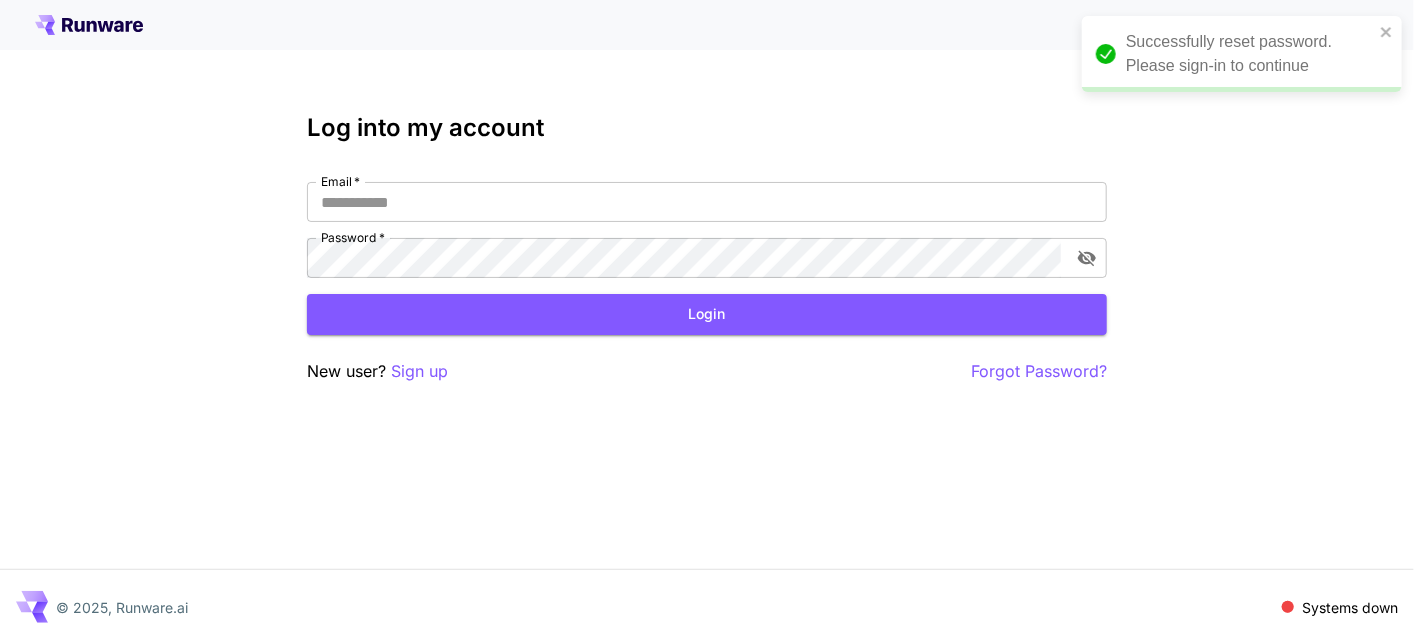 click on "Email   * Email   * Password   * Password   *" at bounding box center [707, 230] 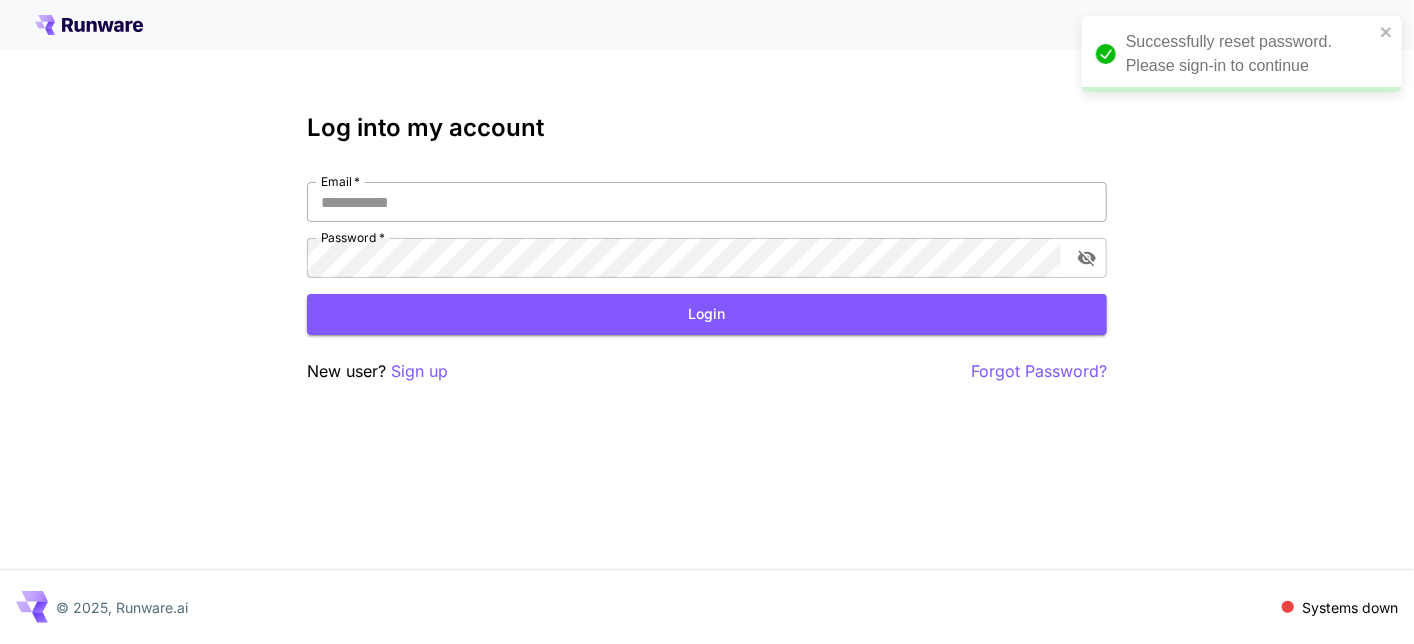 click on "Email   *" at bounding box center [707, 202] 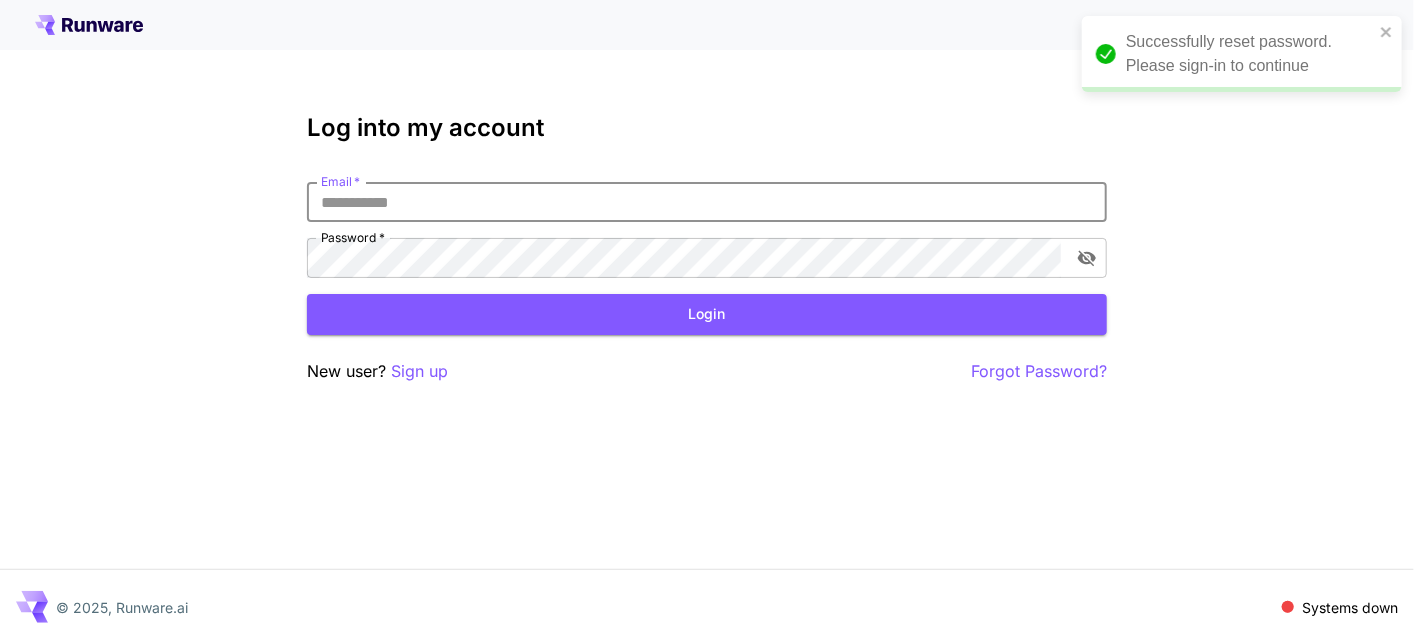 type on "**********" 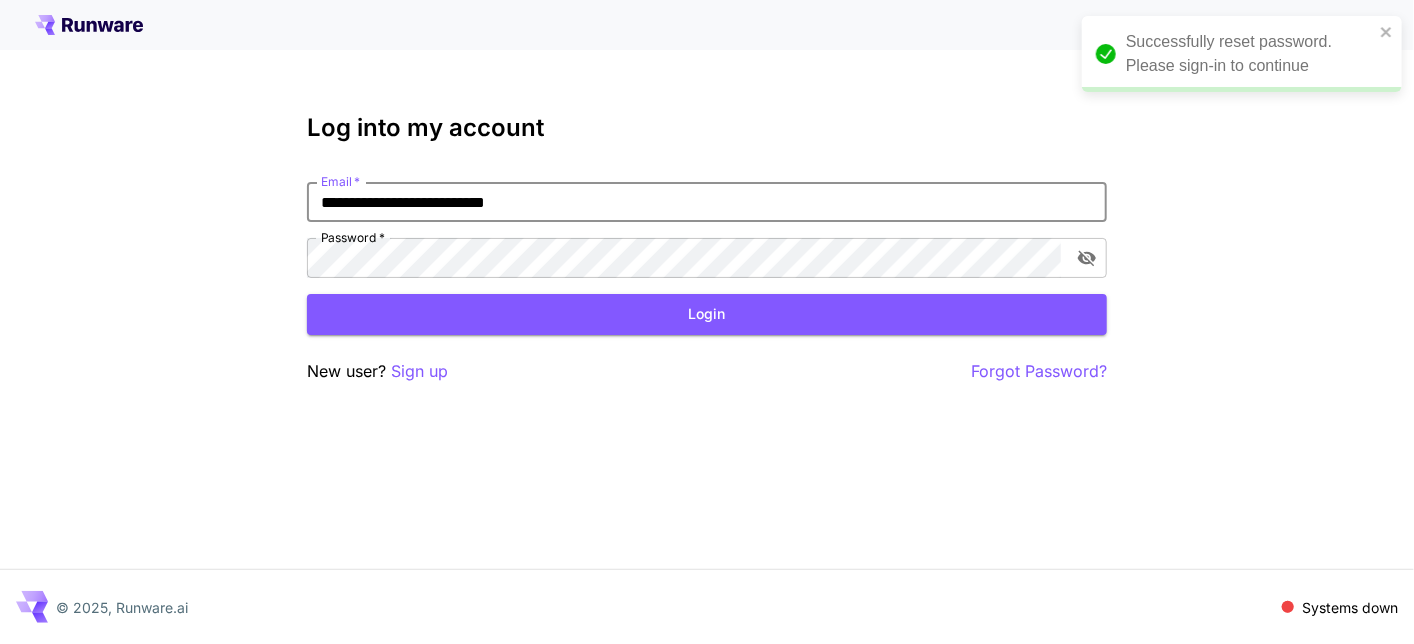 drag, startPoint x: 547, startPoint y: 211, endPoint x: 163, endPoint y: 228, distance: 384.37613 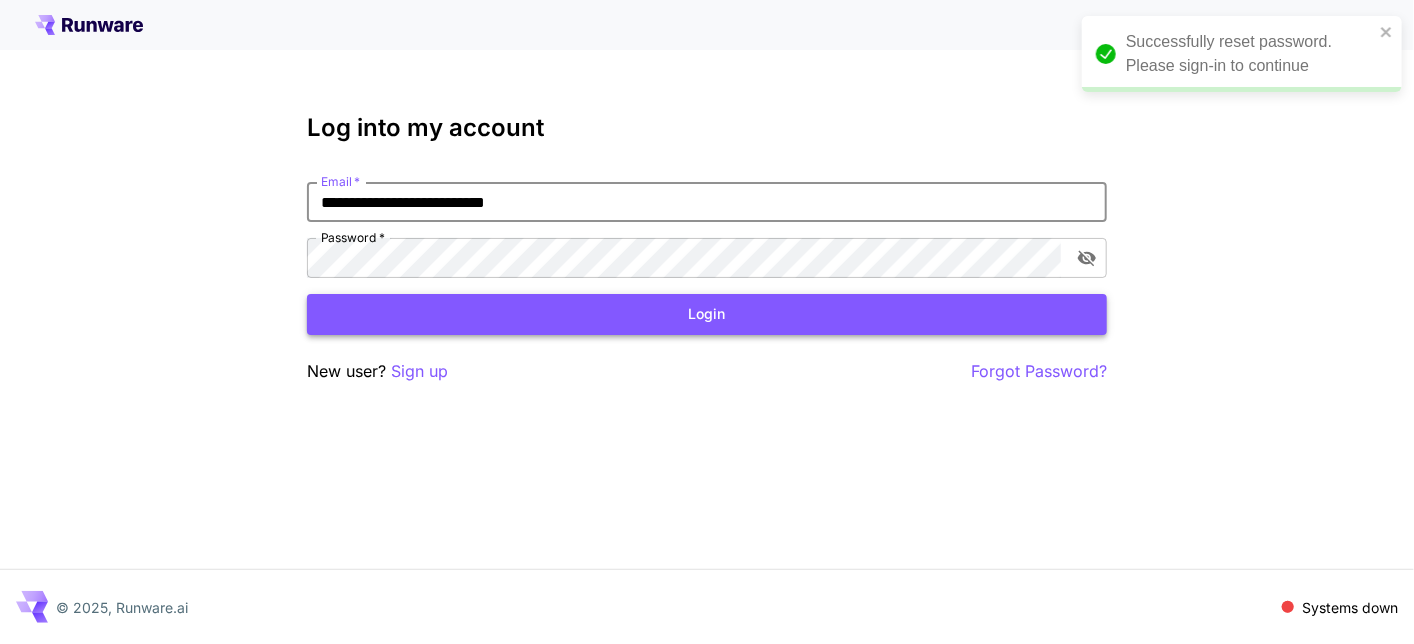 click on "Login" at bounding box center [707, 314] 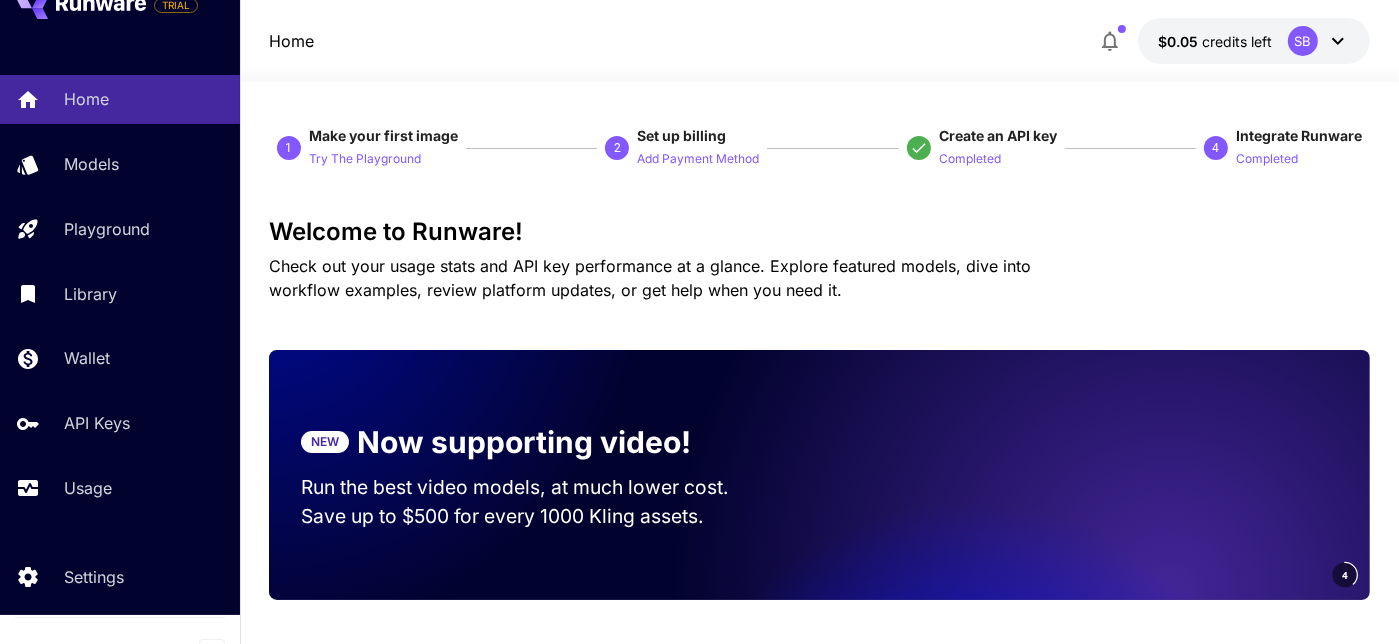 scroll, scrollTop: 59, scrollLeft: 0, axis: vertical 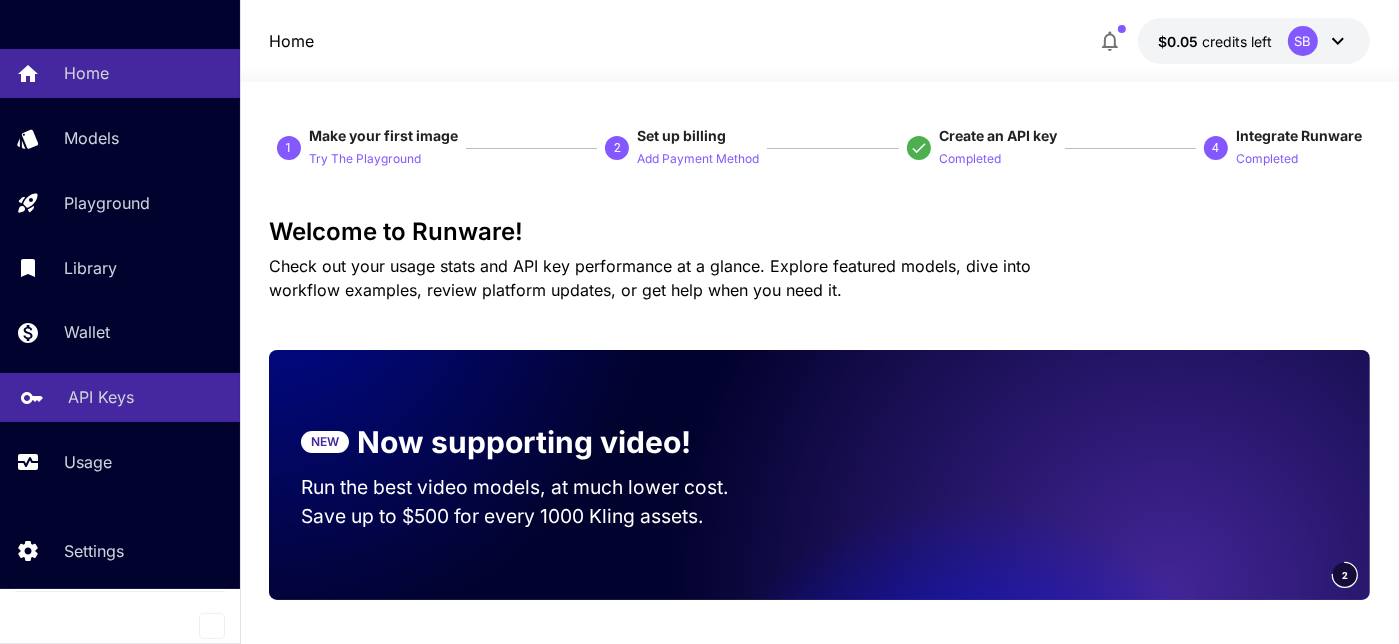 click on "API Keys" at bounding box center [120, 397] 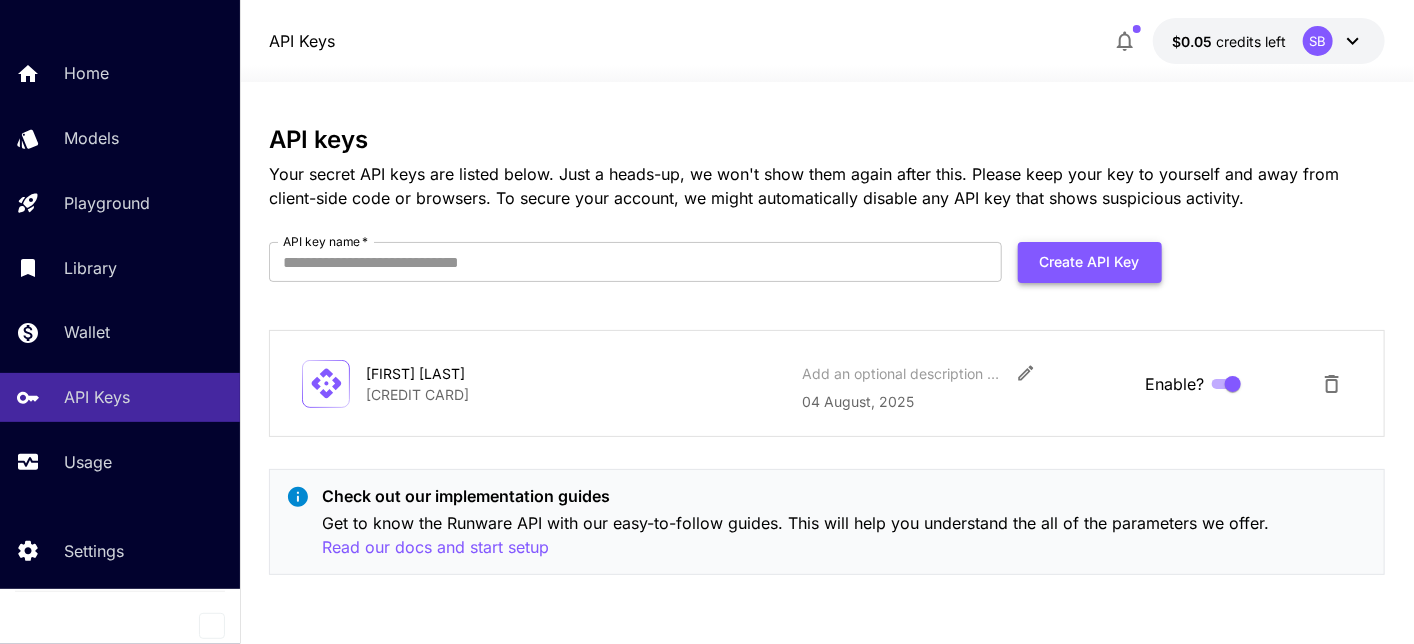 click on "Create API Key" at bounding box center (1090, 262) 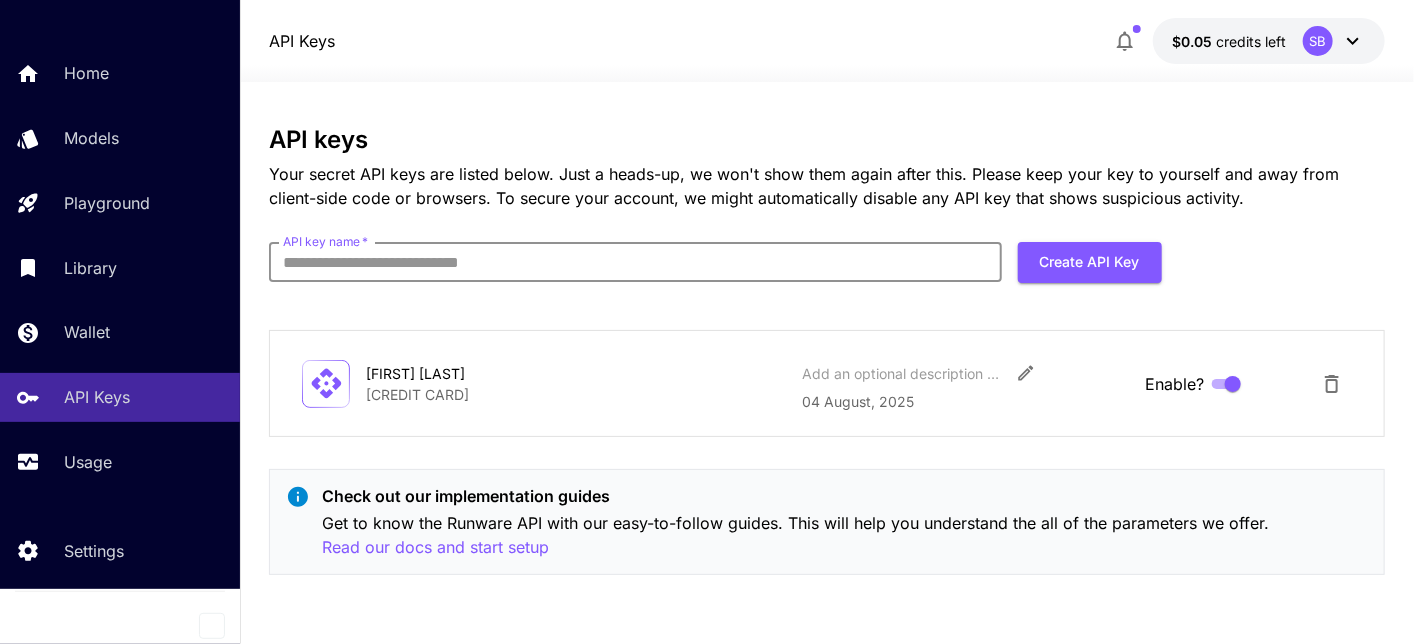 click on "API key name   *" at bounding box center [635, 262] 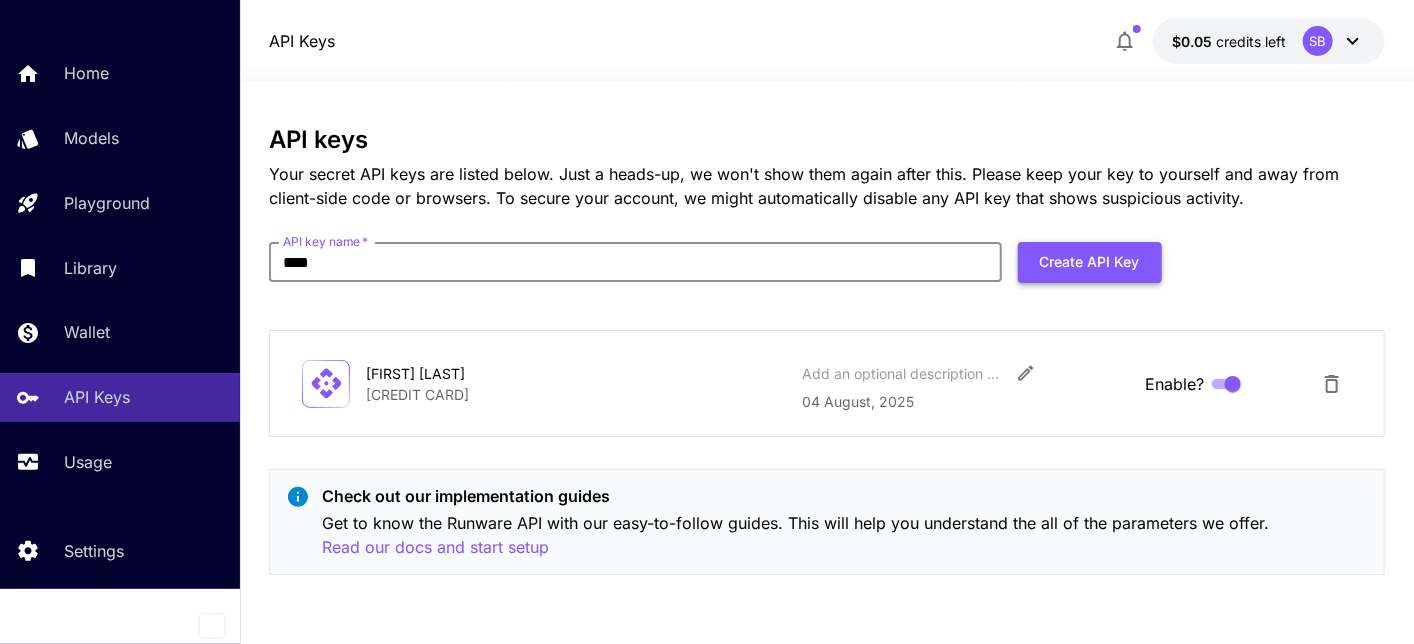 type on "****" 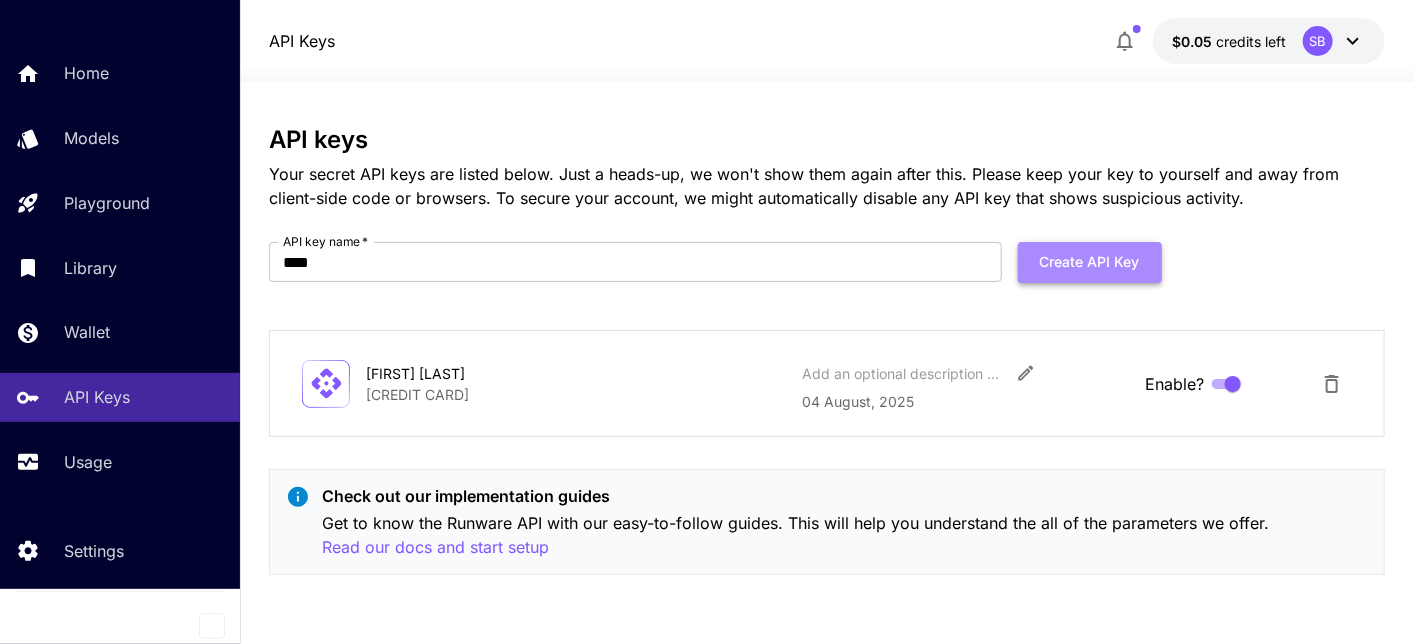 click on "Create API Key" at bounding box center [1090, 262] 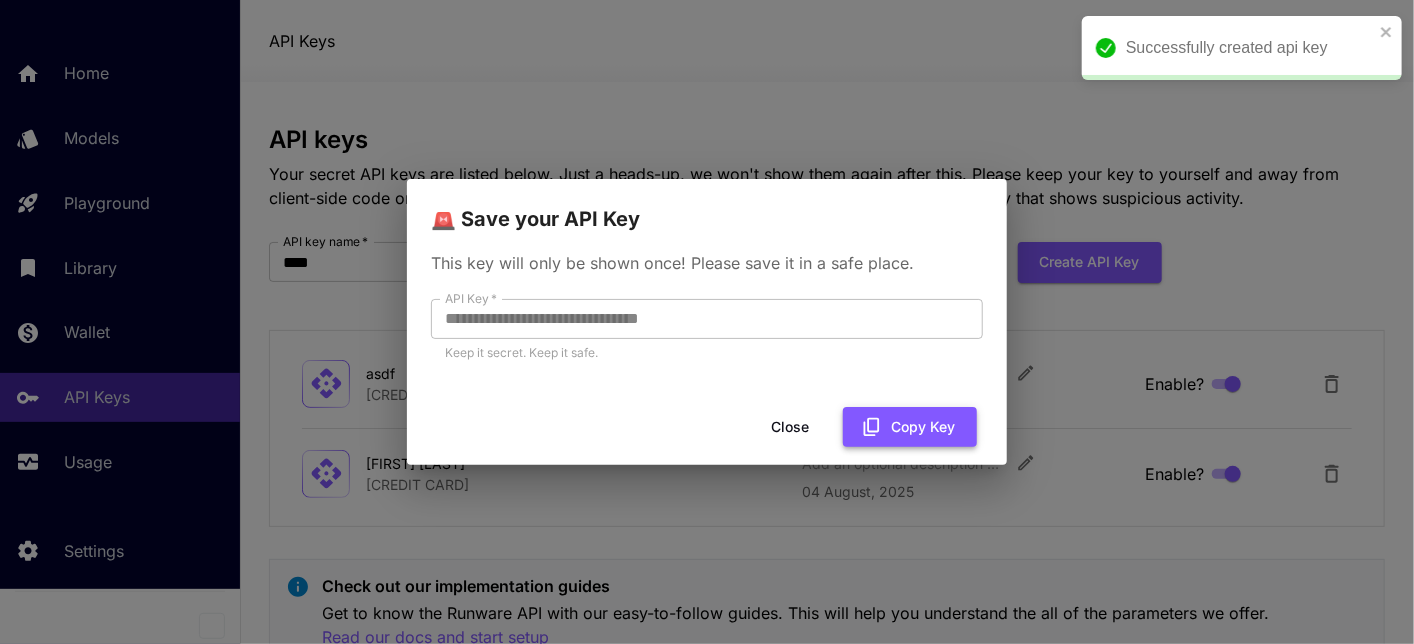 click on "Copy Key" at bounding box center (910, 427) 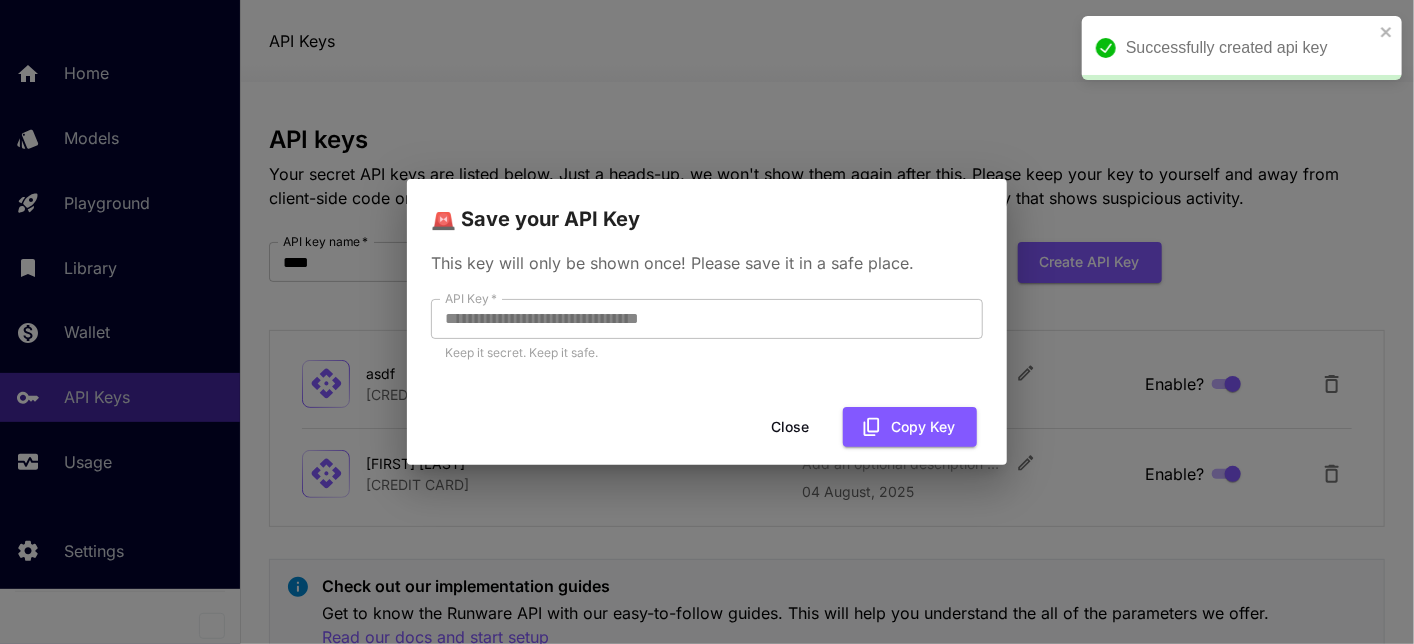 click on "**********" at bounding box center [707, 322] 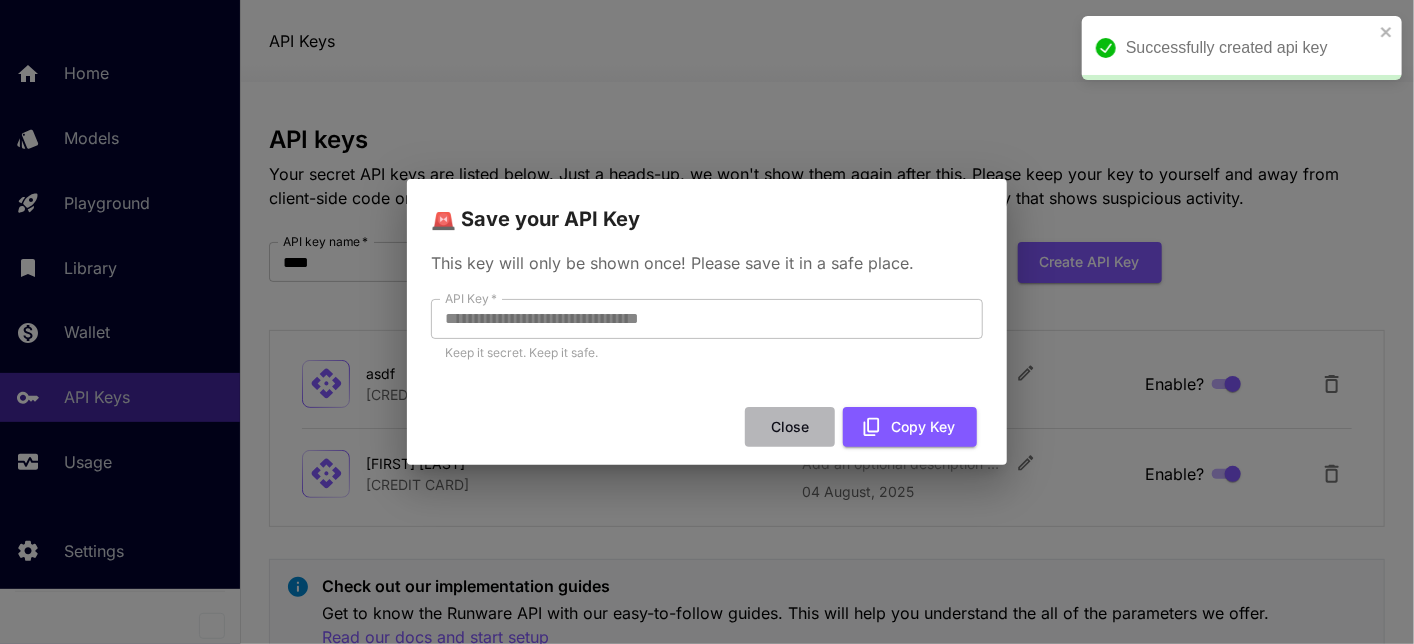 click on "Close" at bounding box center [790, 427] 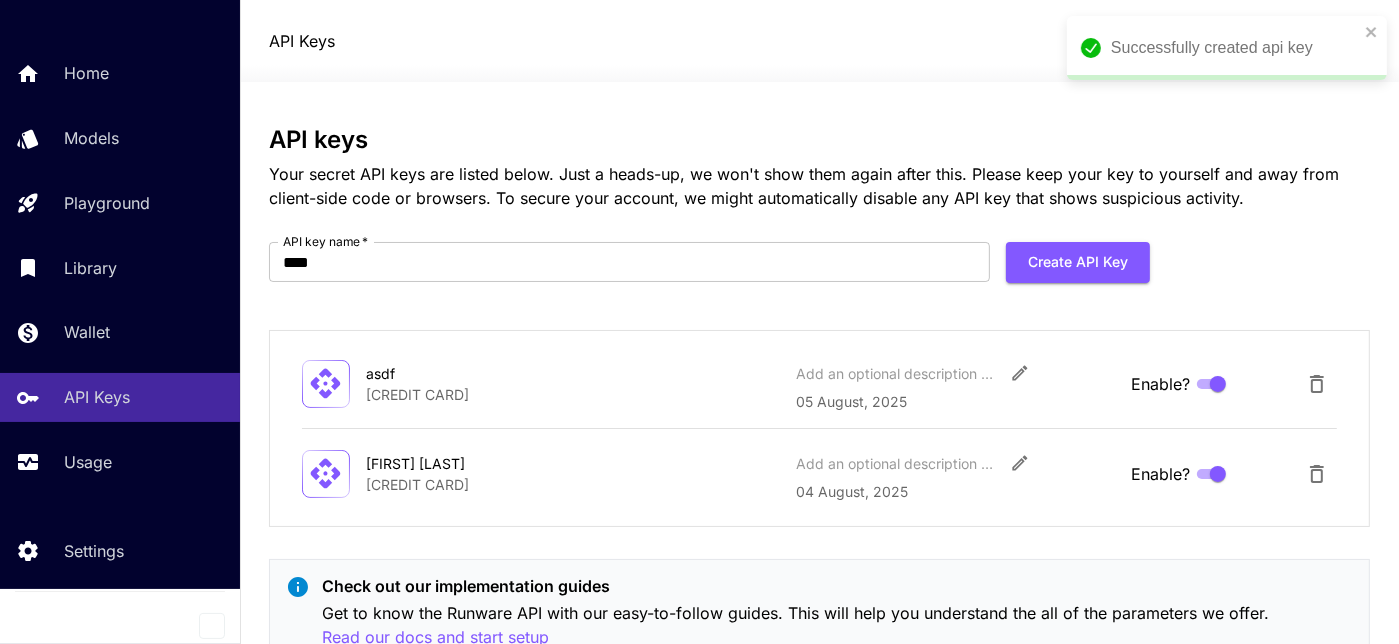 click on "Home Models Playground Library Wallet API Keys Usage" at bounding box center (120, 267) 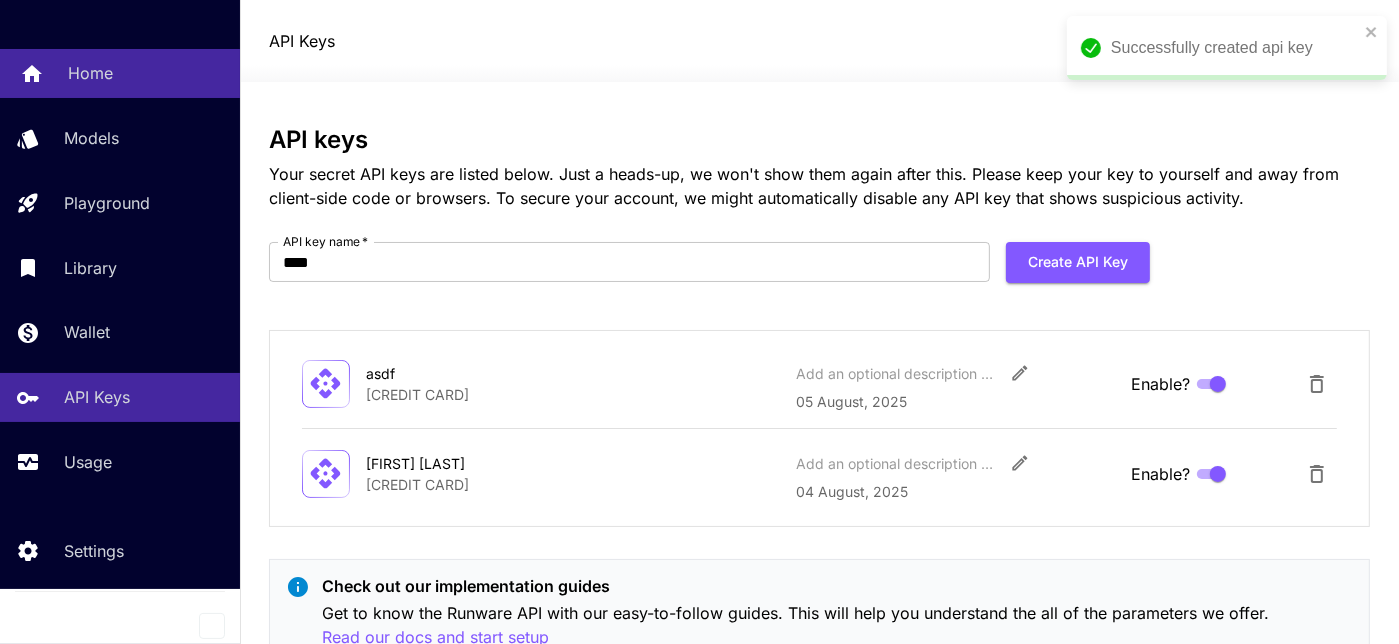 click on "Home" at bounding box center (90, 73) 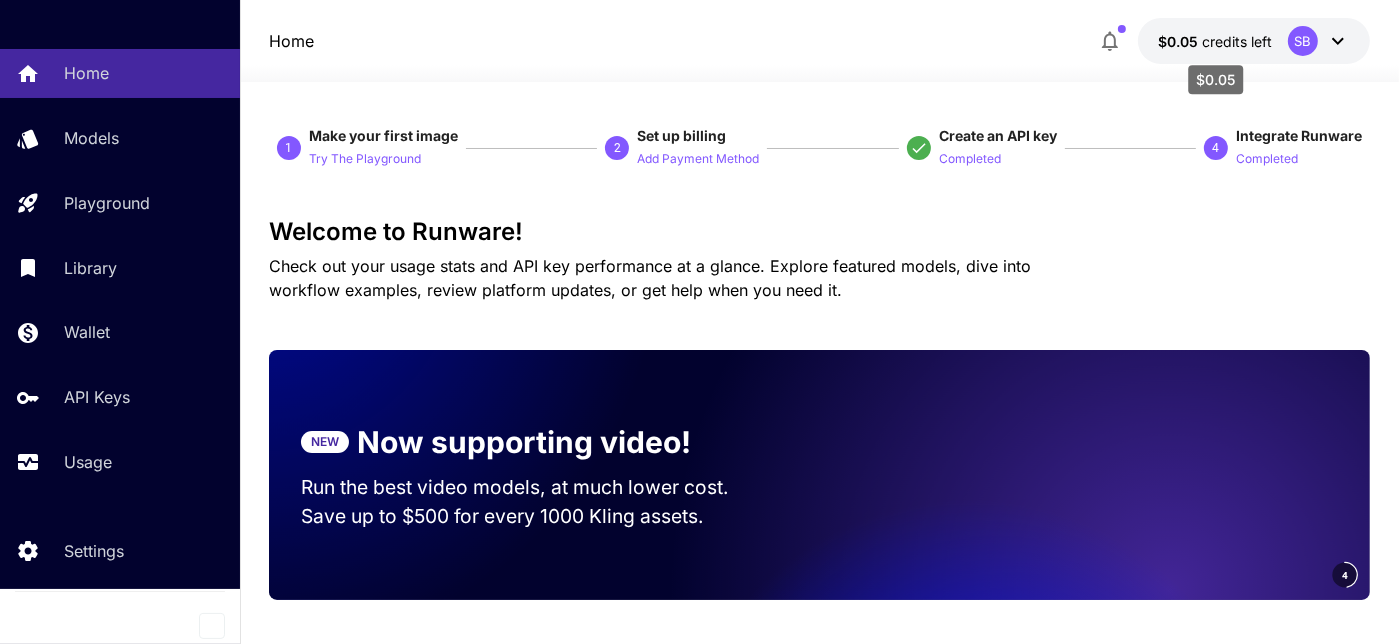 click on "credits left" at bounding box center [1237, 41] 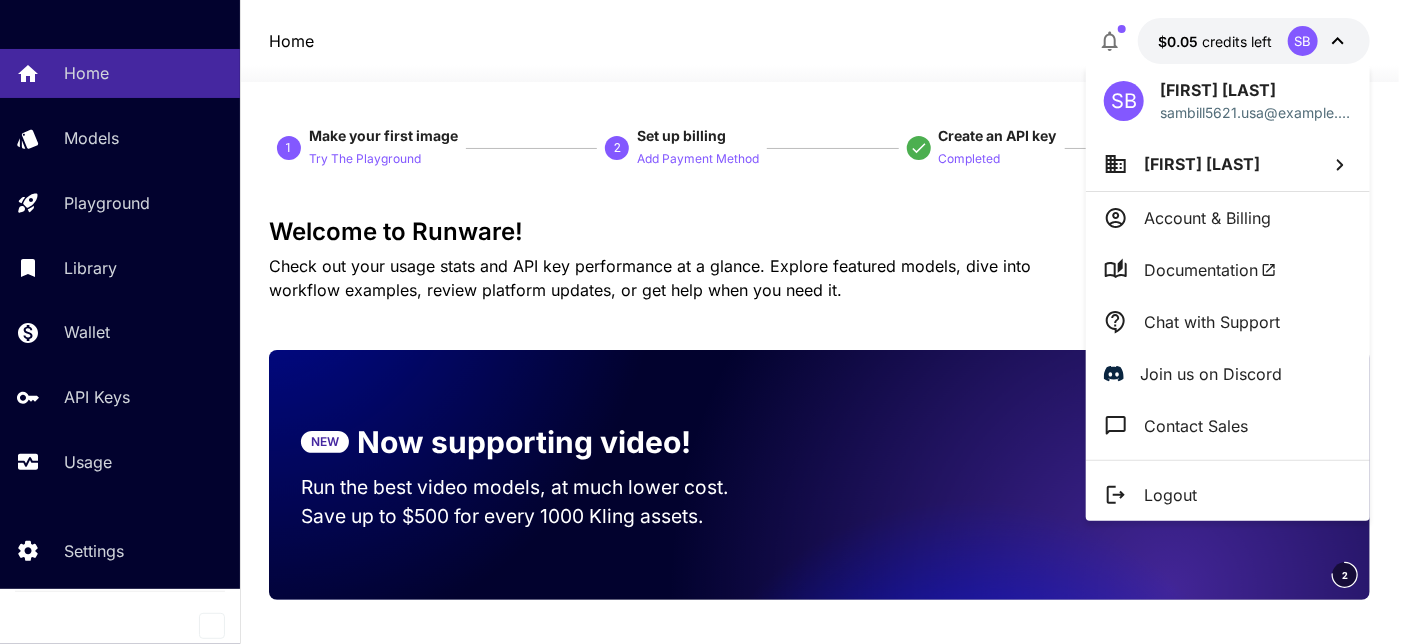 click at bounding box center (707, 322) 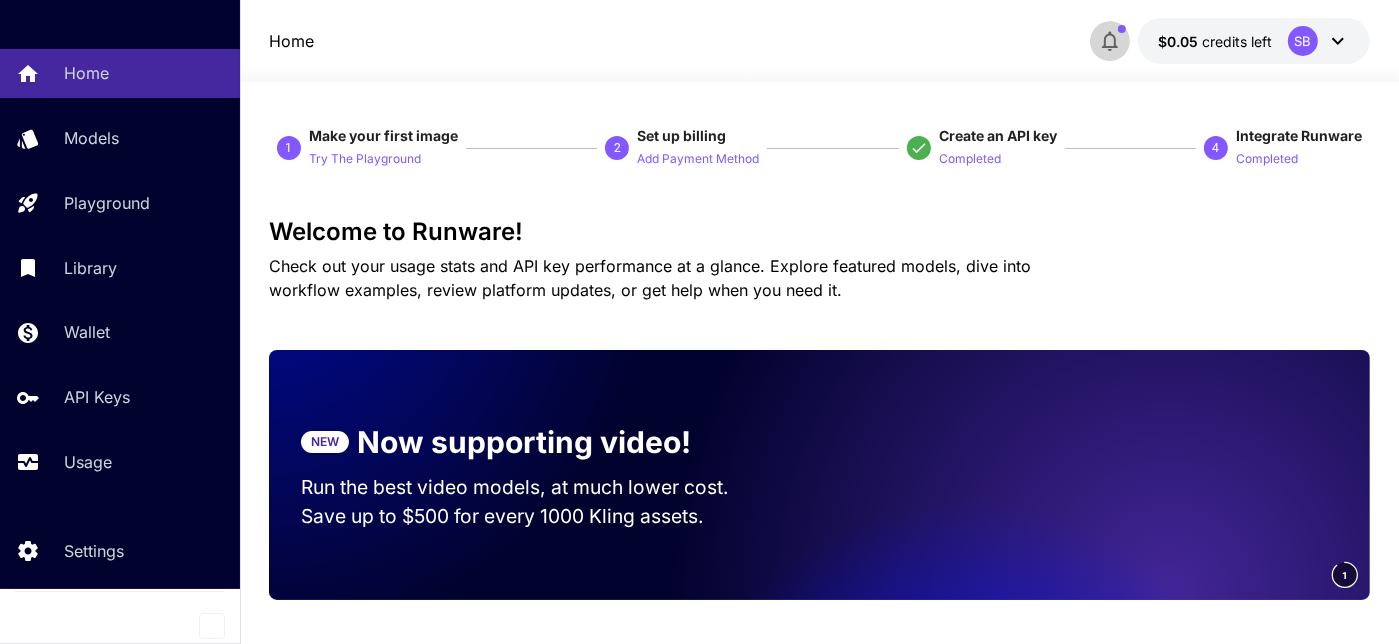 click 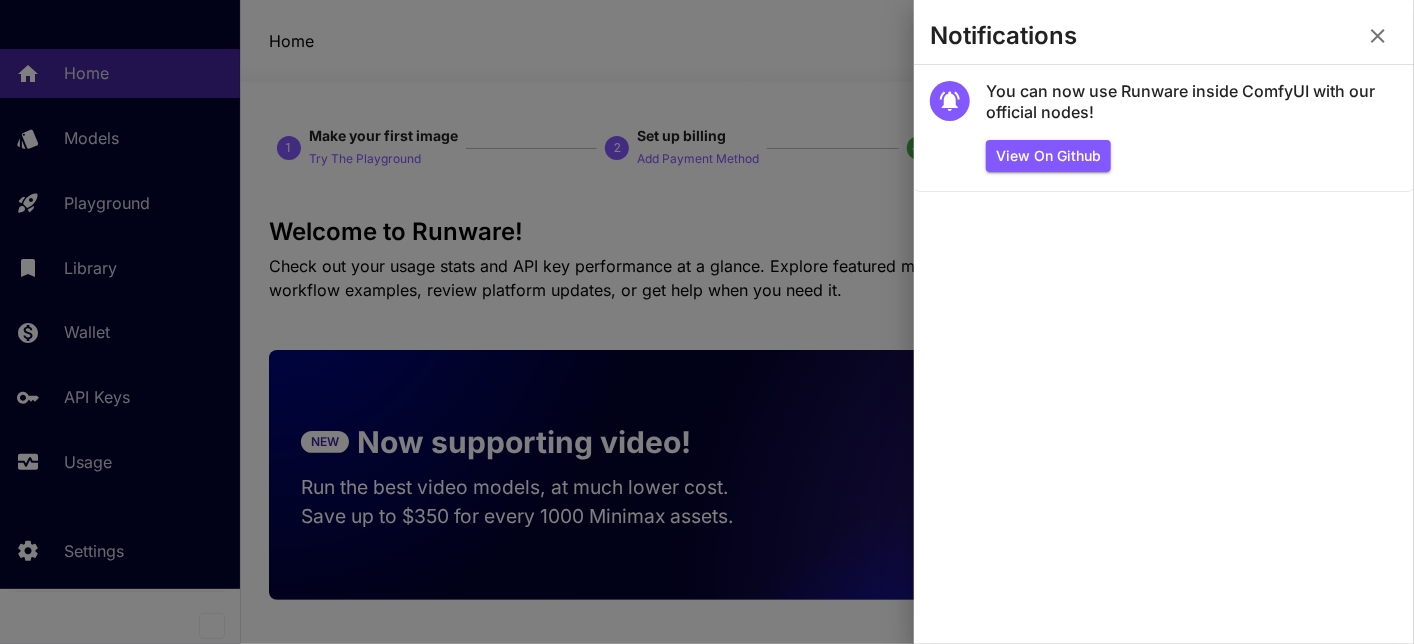 click at bounding box center (1378, 36) 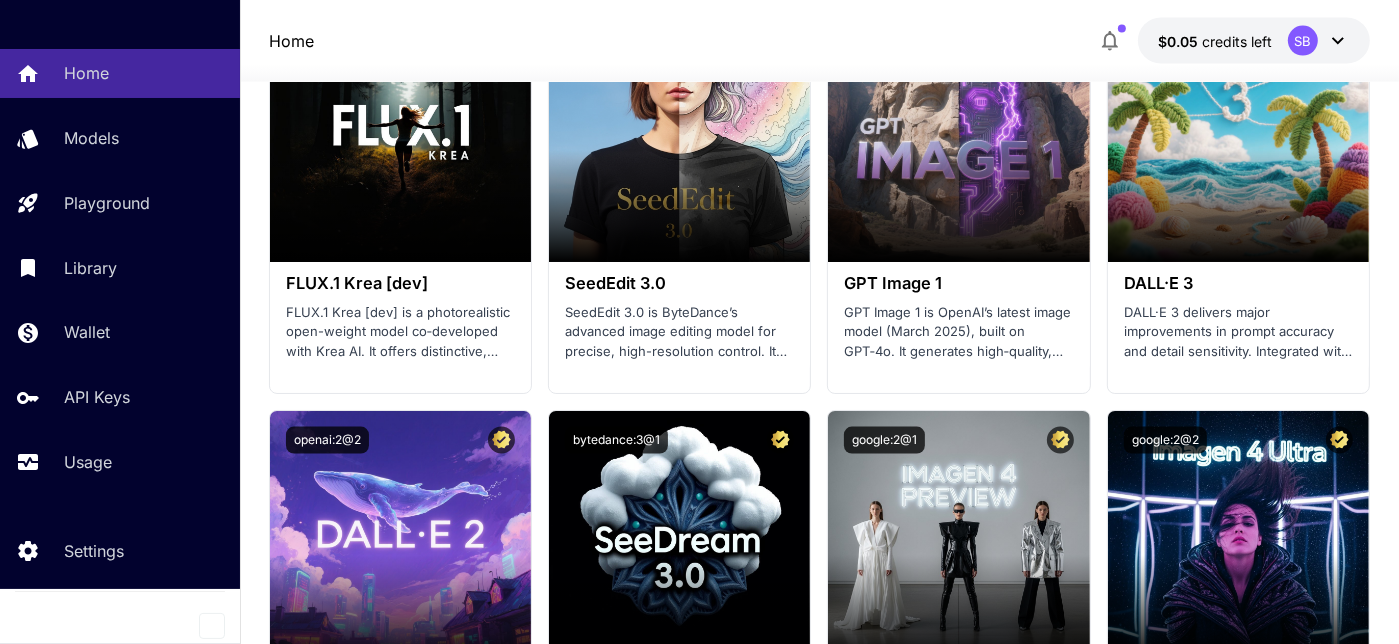 scroll, scrollTop: 2700, scrollLeft: 0, axis: vertical 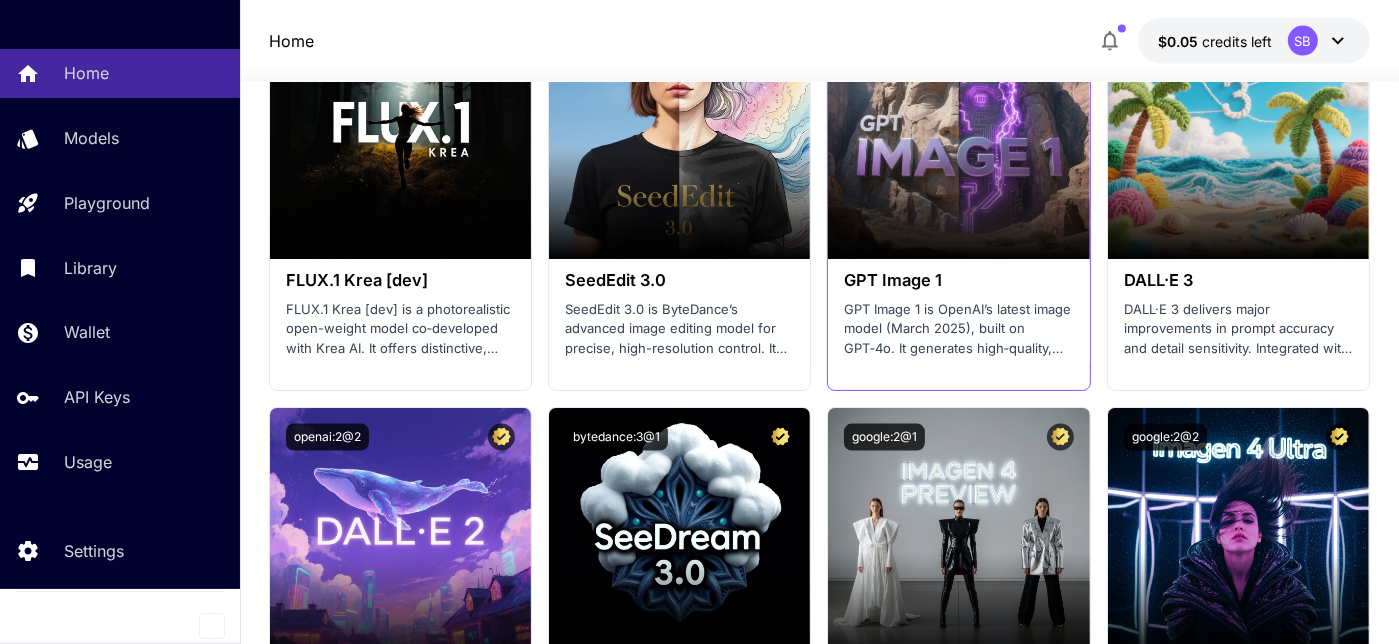 click on "GPT Image 1 is OpenAI’s latest image model (March 2025), built on GPT‑4o. It generates high‑quality, diverse visuals with advanced prompt following, text layout, and fast editing capabilities." at bounding box center (958, 329) 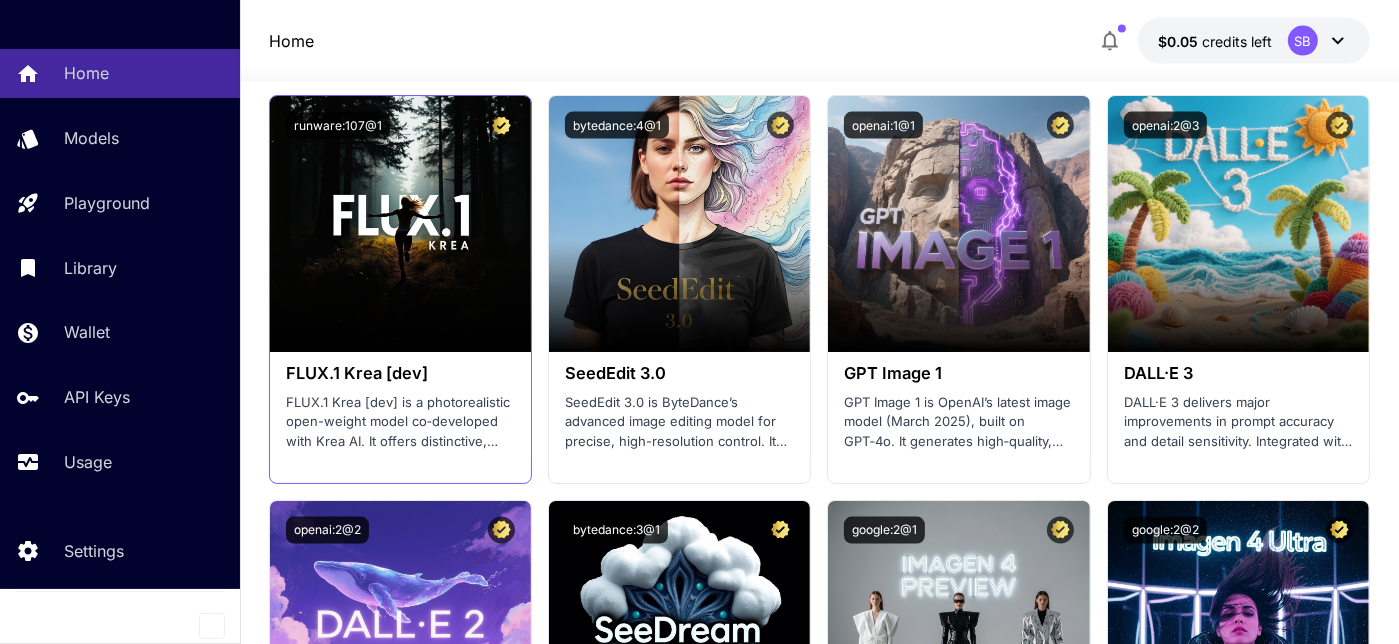 scroll, scrollTop: 2600, scrollLeft: 0, axis: vertical 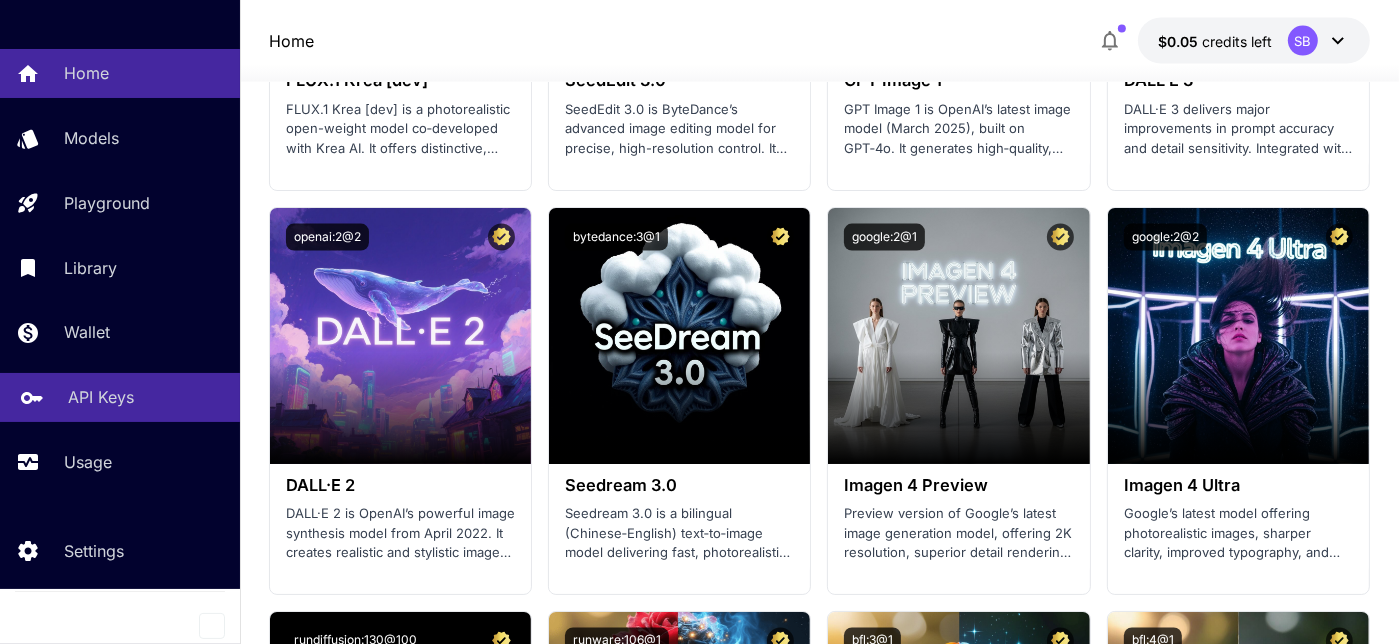 click on "API Keys" at bounding box center [120, 397] 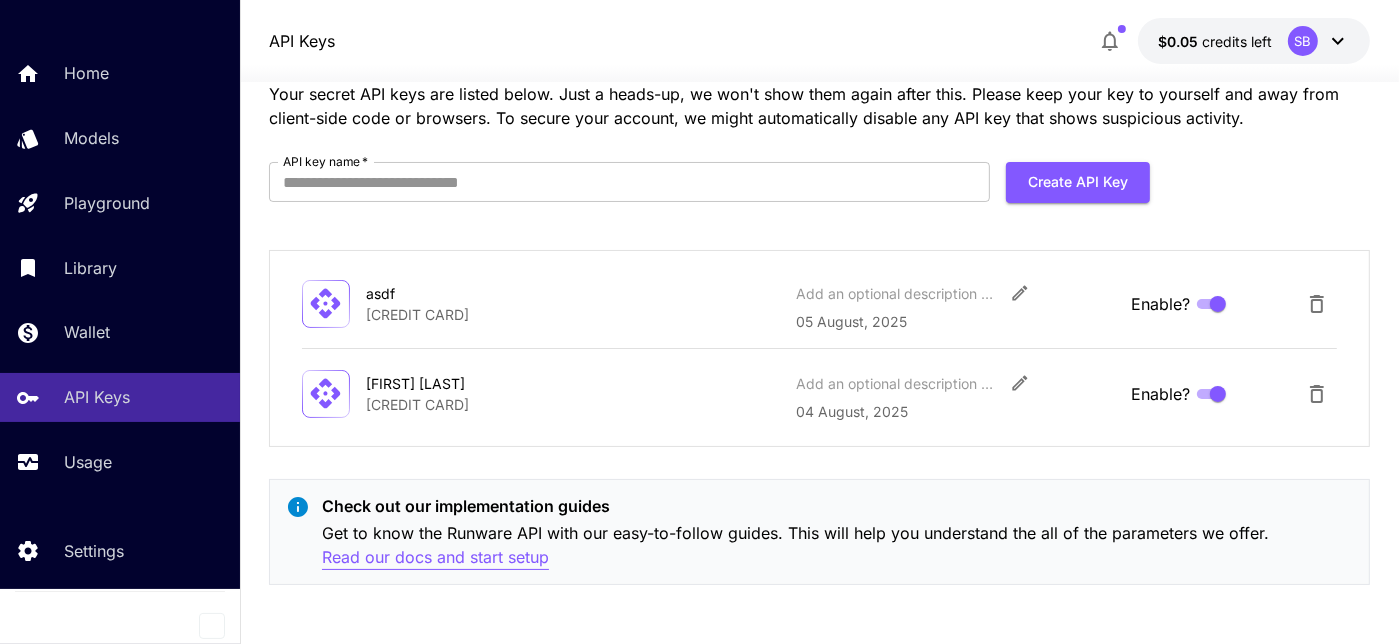 click on "Read our docs and start setup" at bounding box center [435, 557] 